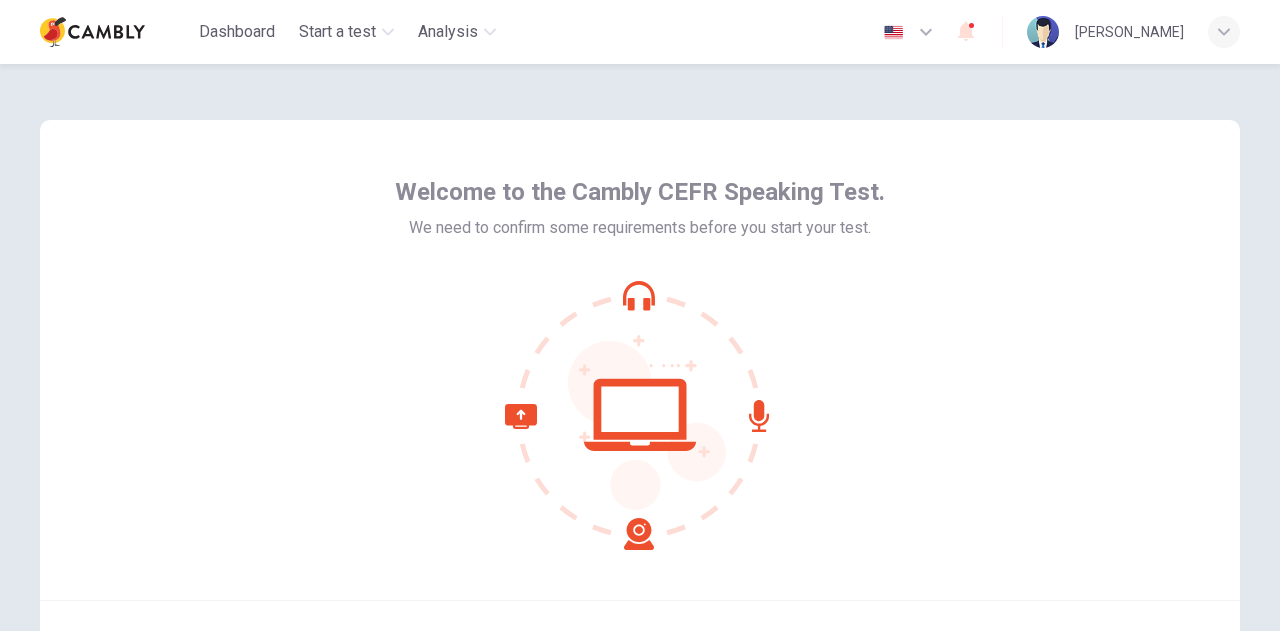 scroll, scrollTop: 0, scrollLeft: 0, axis: both 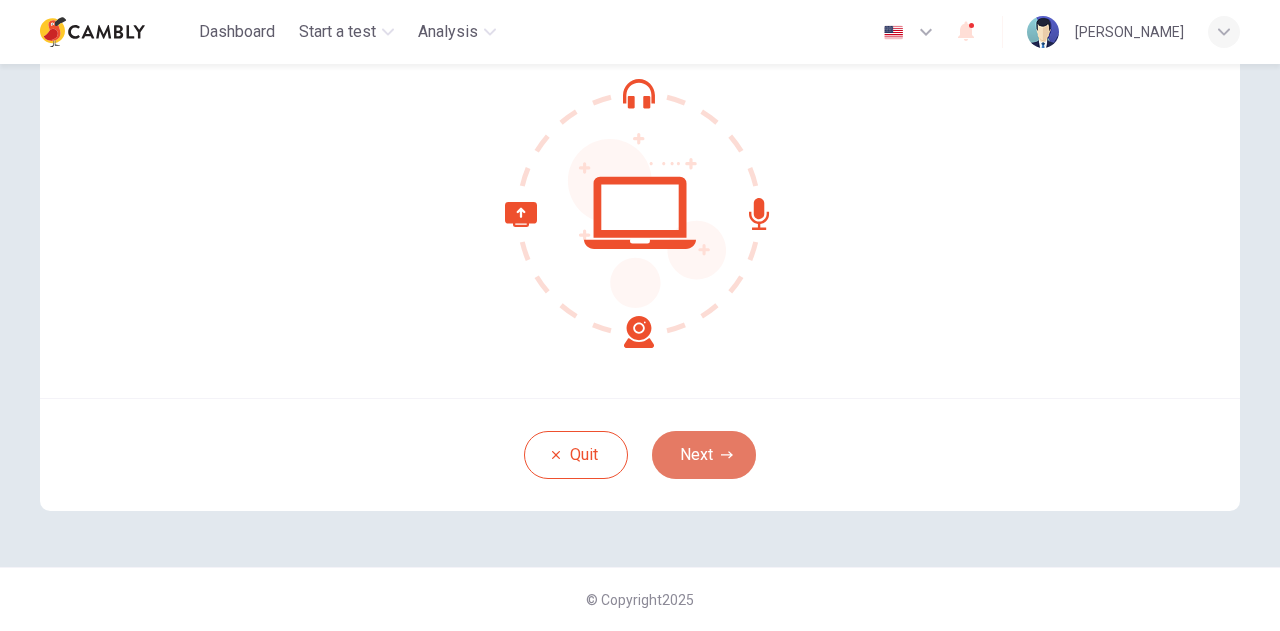 click on "Next" at bounding box center [704, 455] 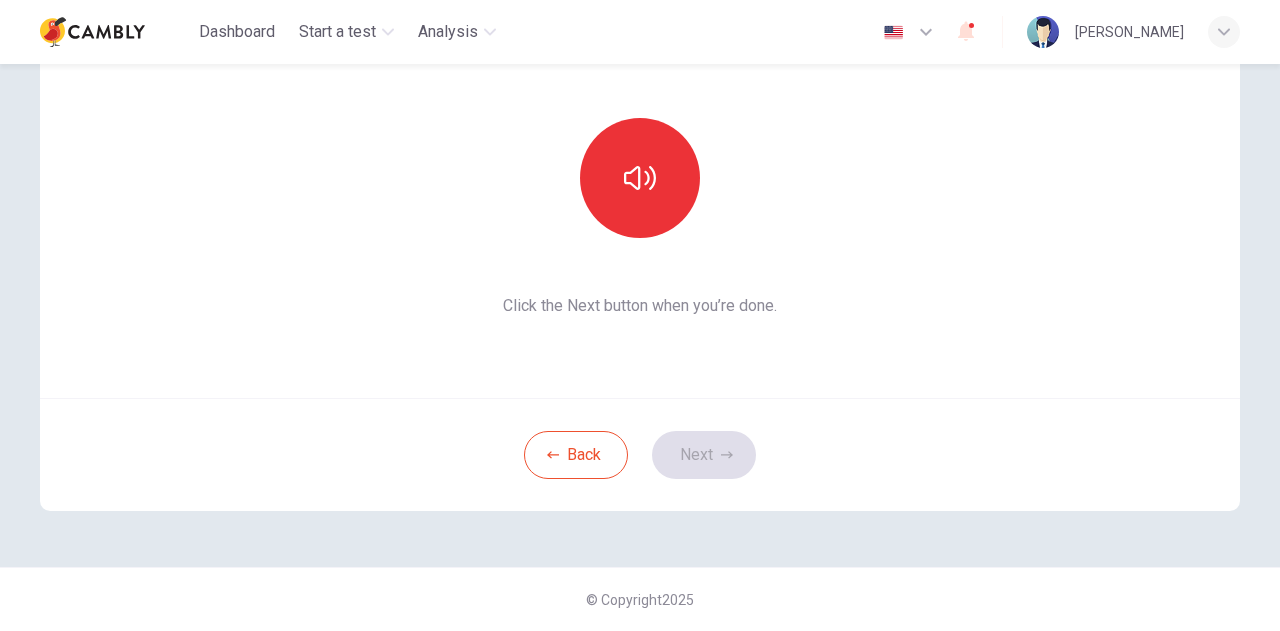 scroll, scrollTop: 102, scrollLeft: 0, axis: vertical 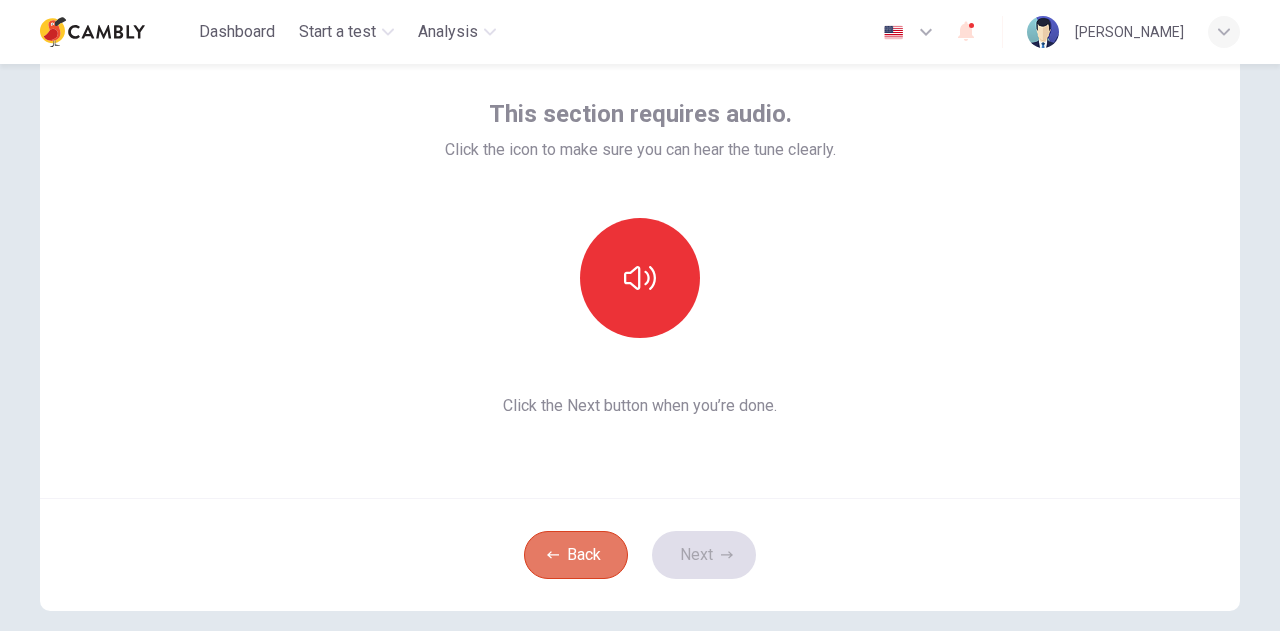 click on "Back" at bounding box center [576, 555] 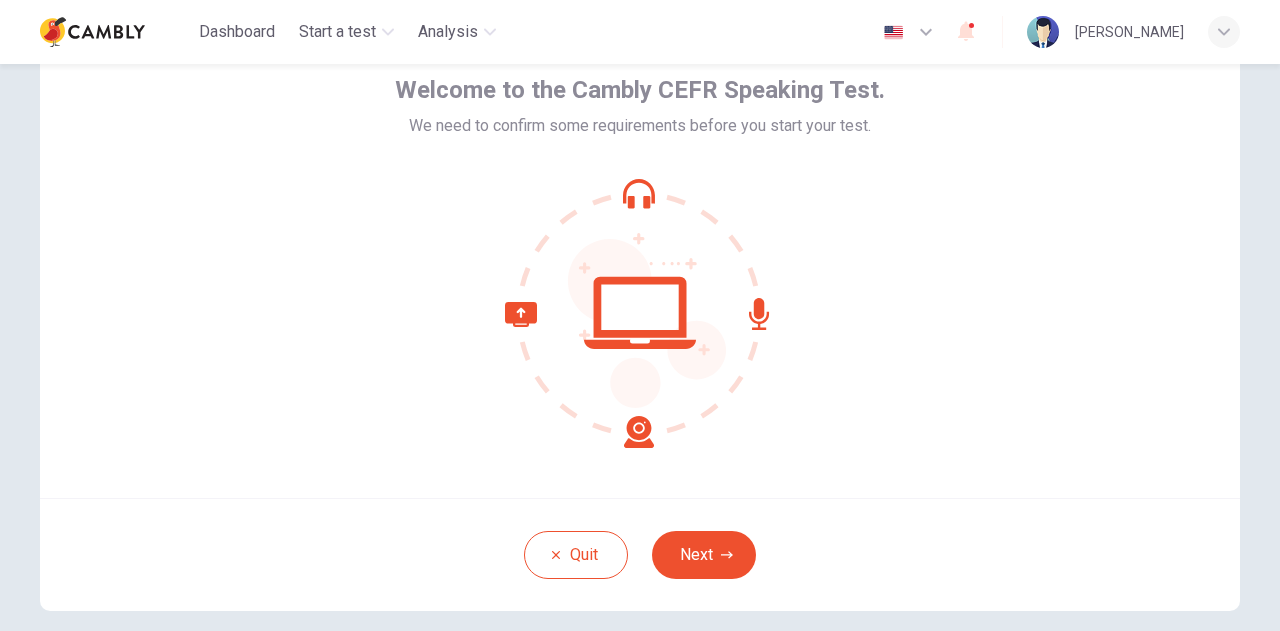 click 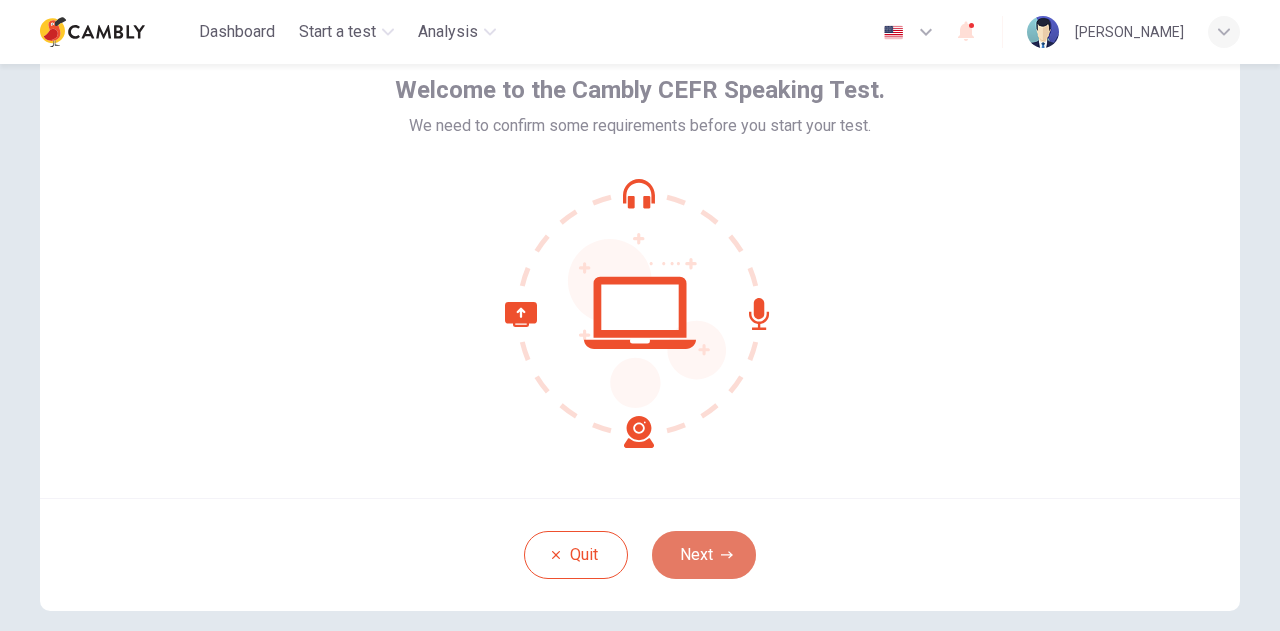 click on "Next" at bounding box center (704, 555) 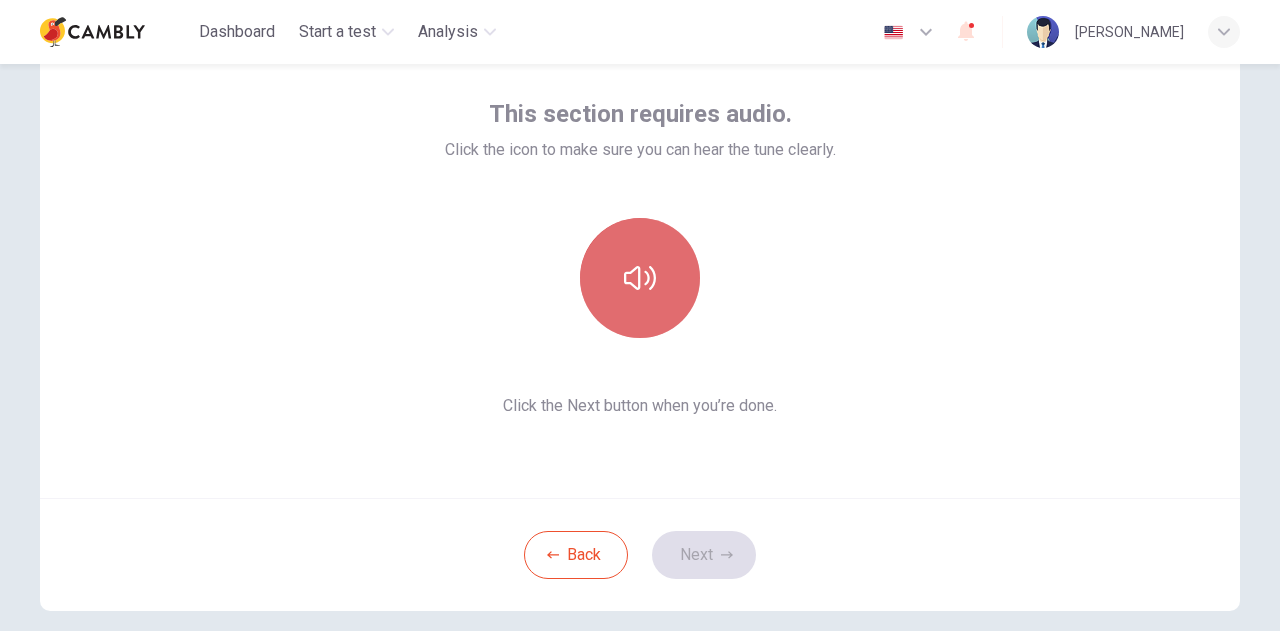 click 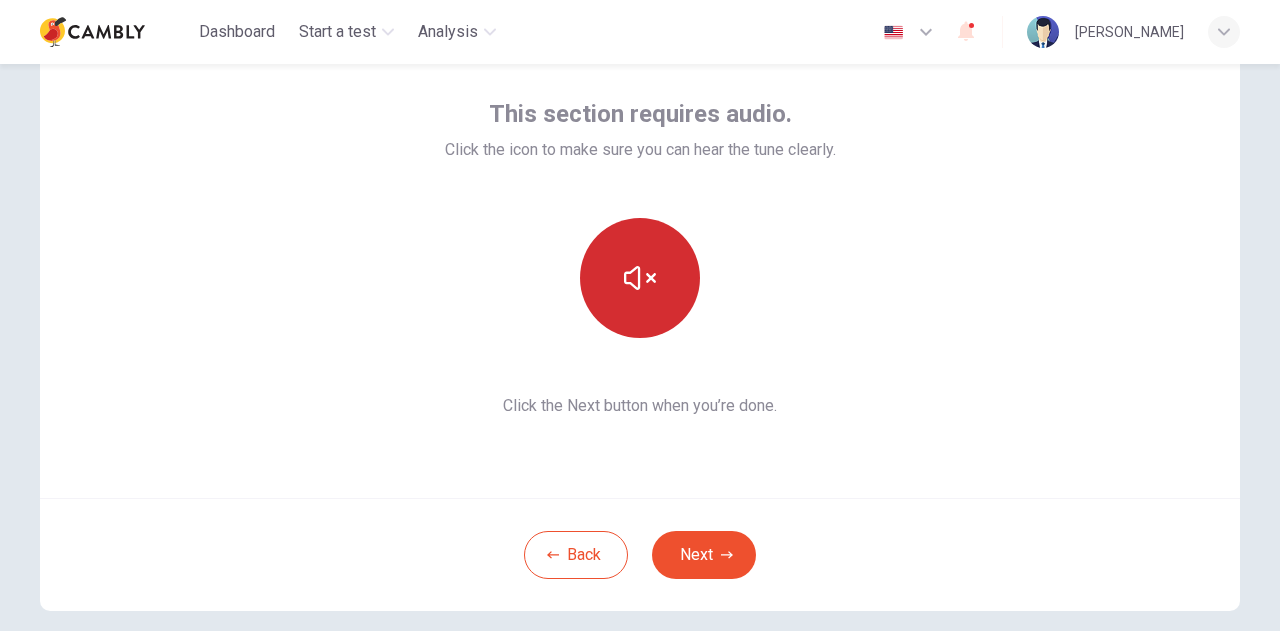type 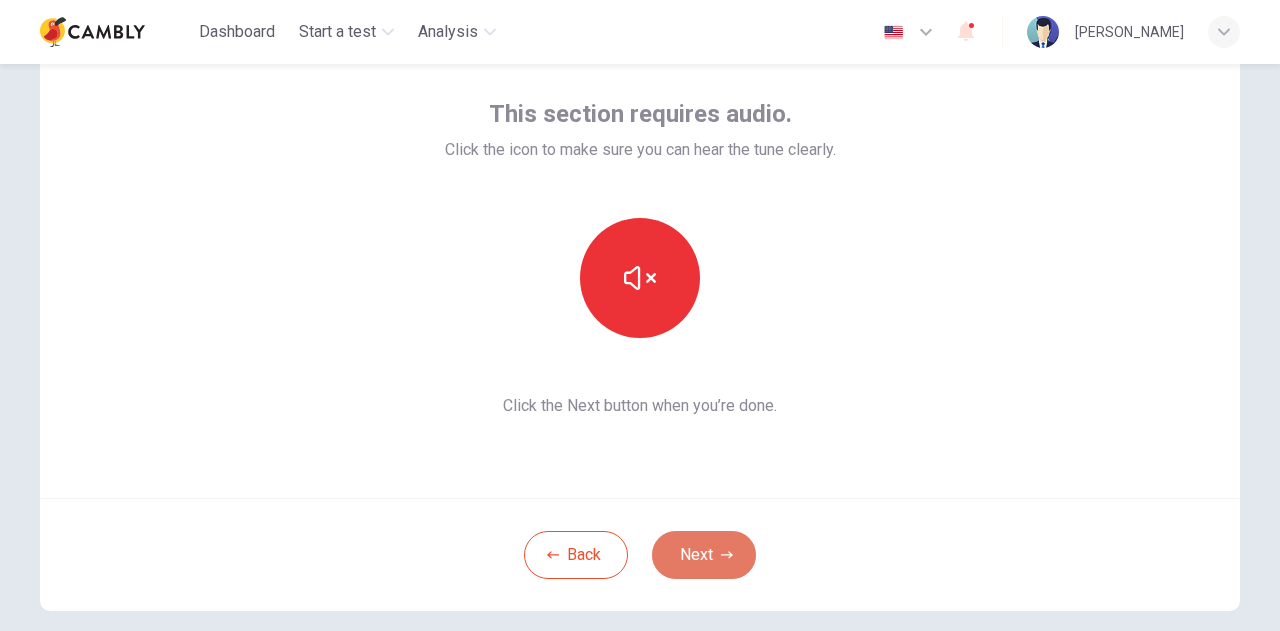 click on "Next" at bounding box center (704, 555) 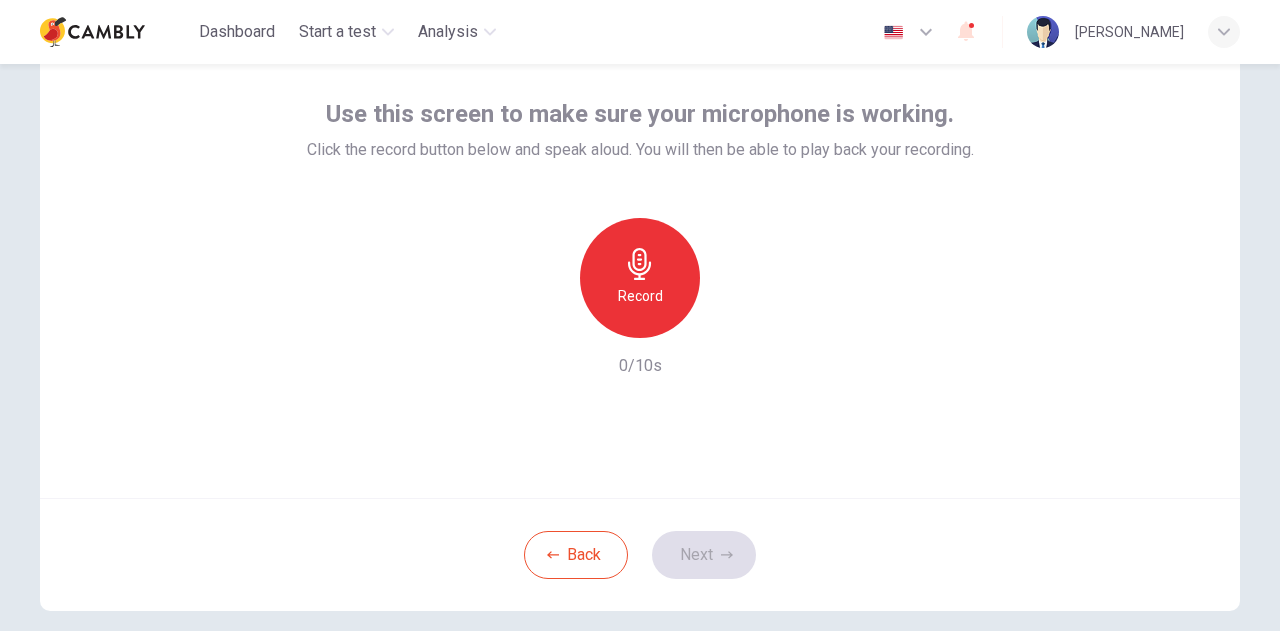 click 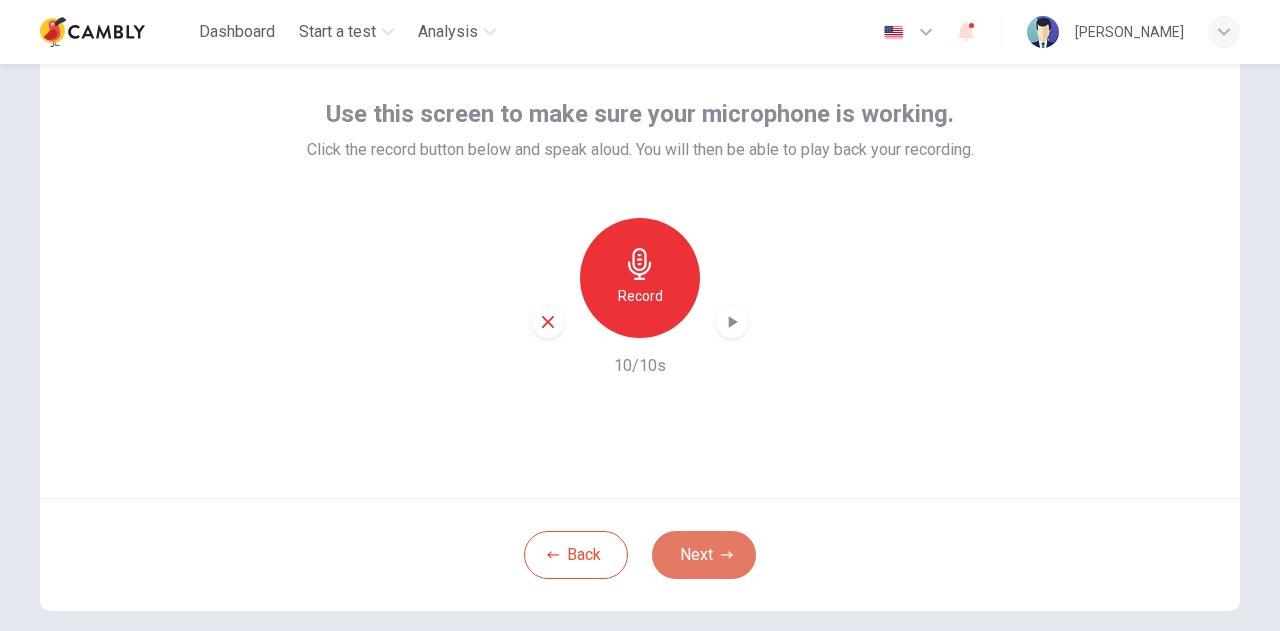 click on "Next" at bounding box center [704, 555] 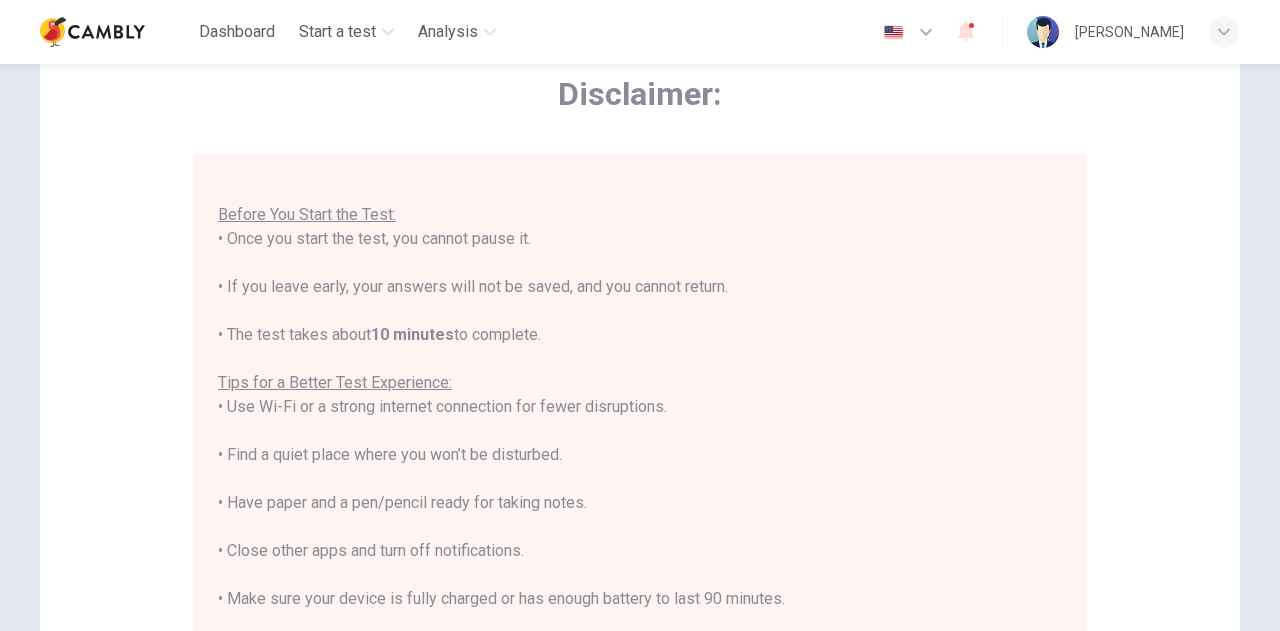 scroll, scrollTop: 23, scrollLeft: 0, axis: vertical 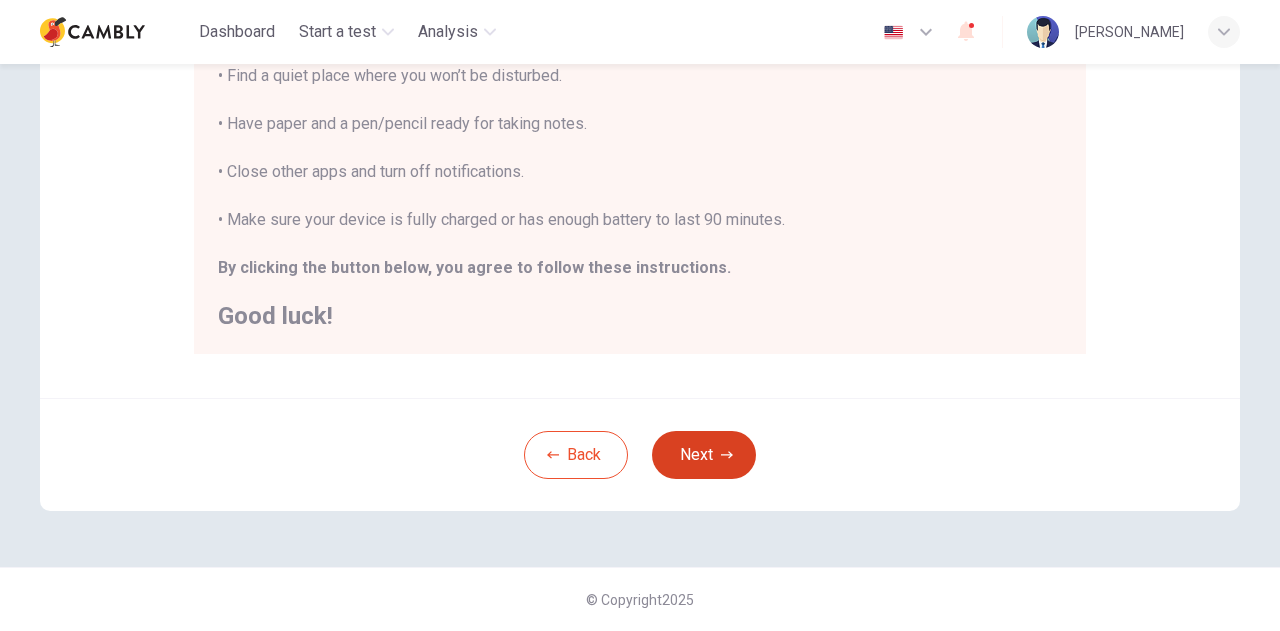 click on "Next" at bounding box center [704, 455] 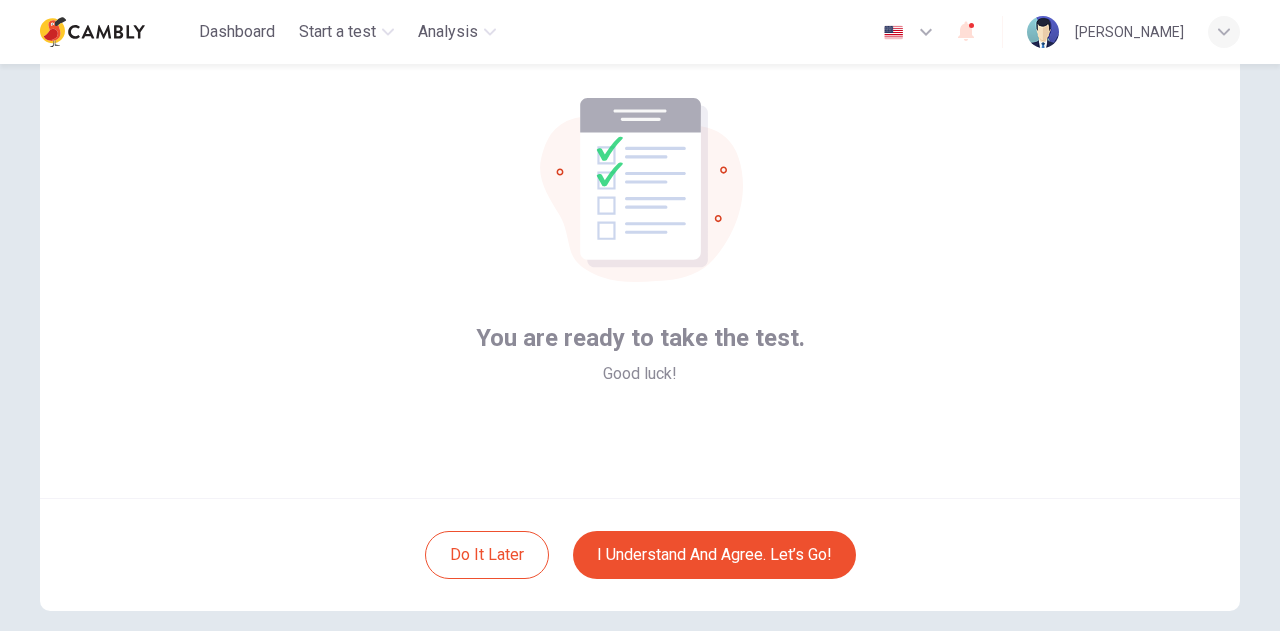 scroll, scrollTop: 102, scrollLeft: 0, axis: vertical 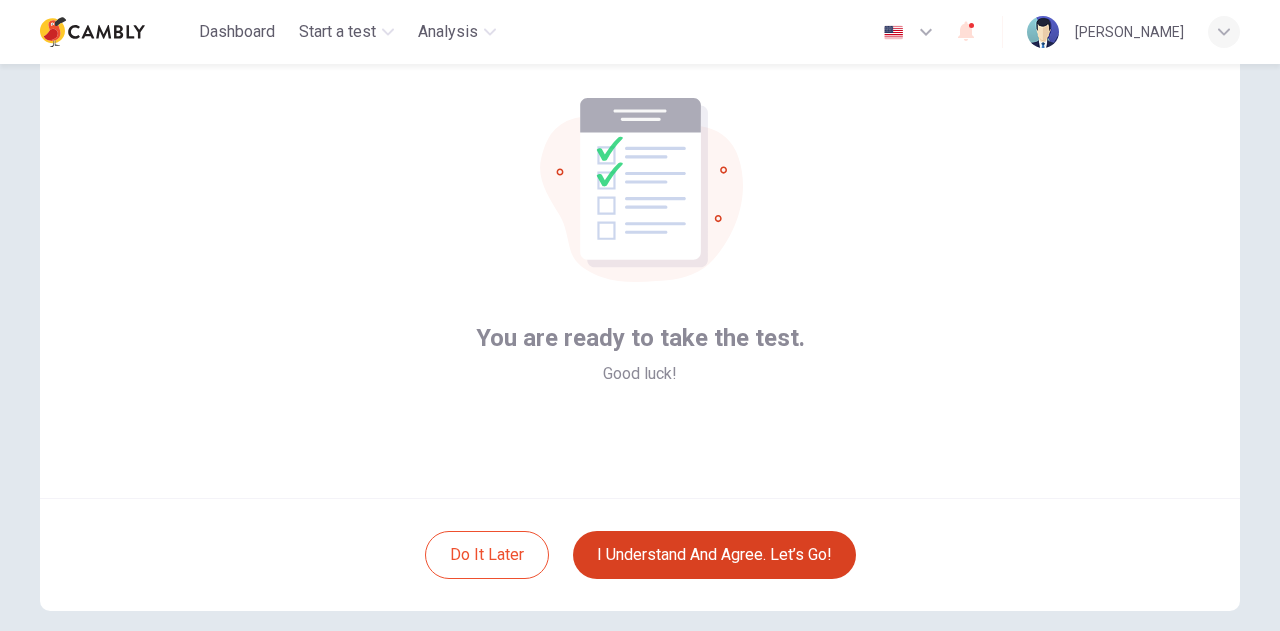 click on "I understand and agree. Let’s go!" at bounding box center [714, 555] 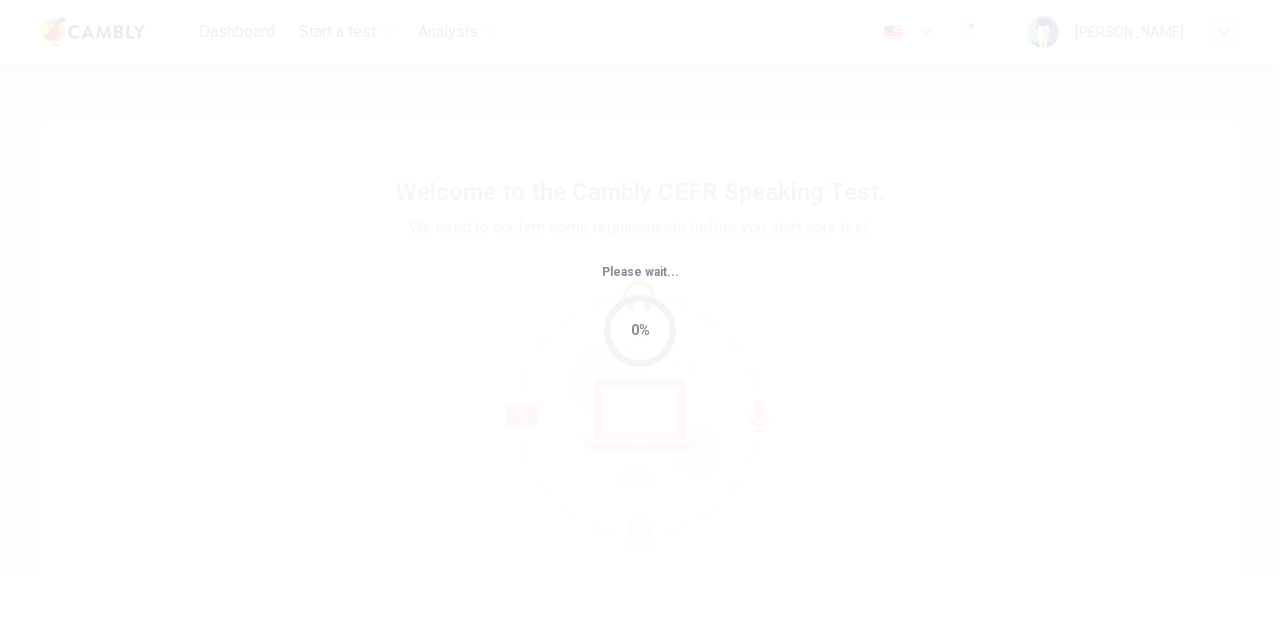scroll, scrollTop: 0, scrollLeft: 0, axis: both 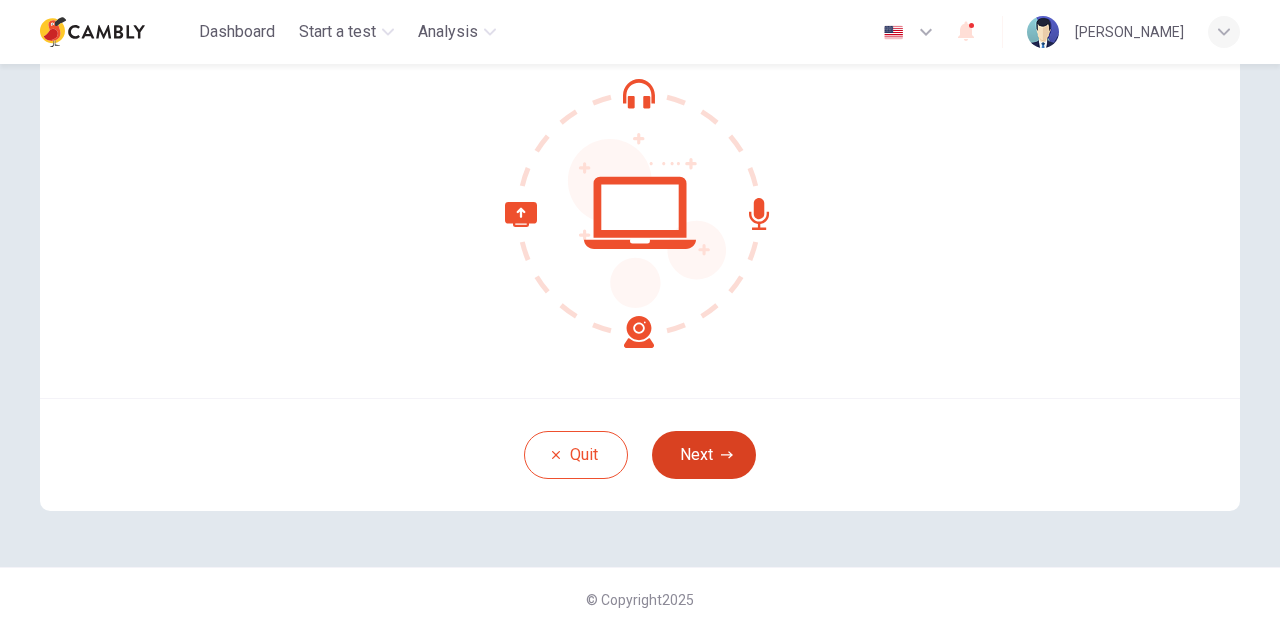 click on "Next" at bounding box center (704, 455) 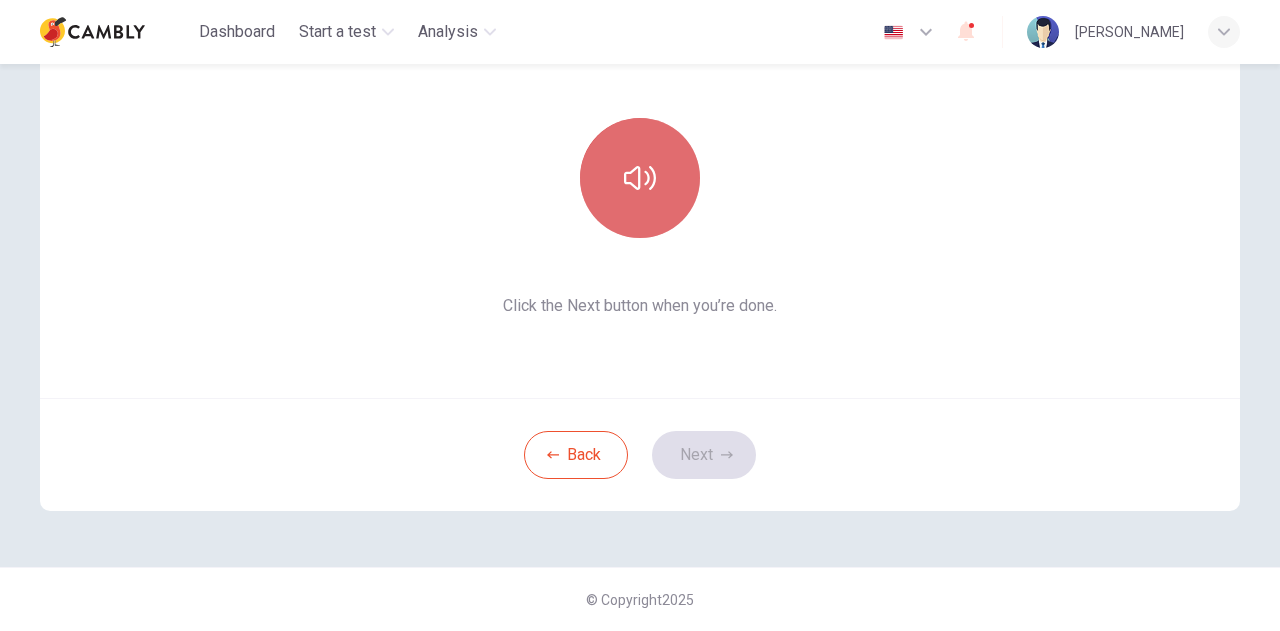 click 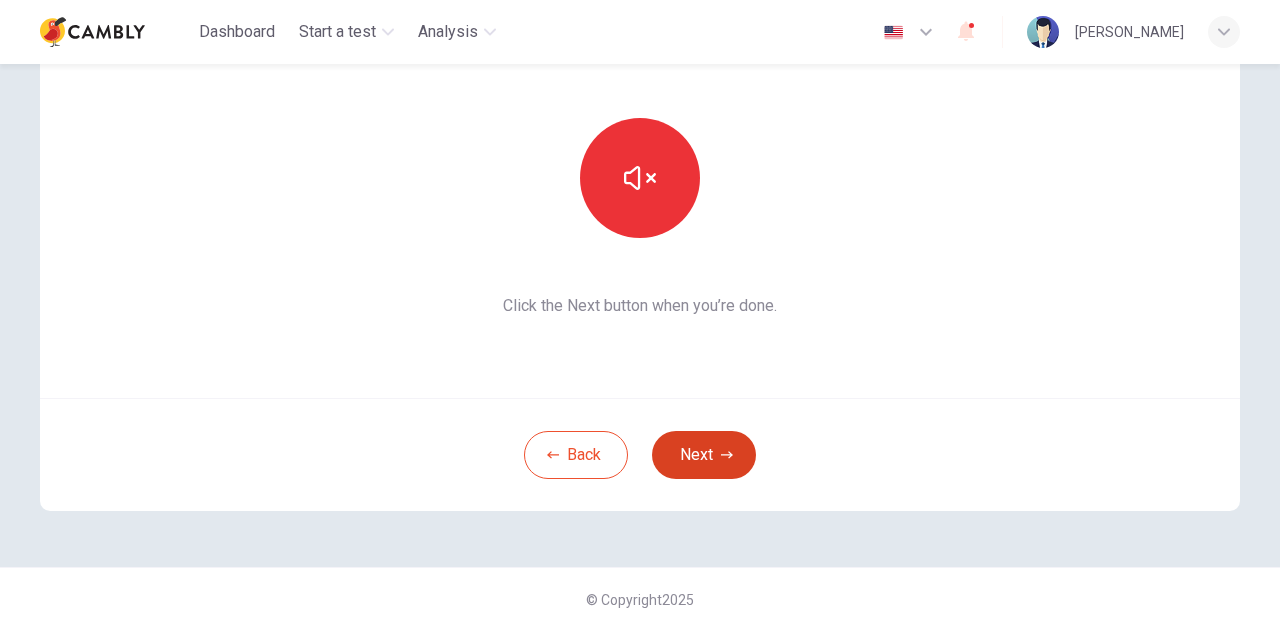 click on "Next" at bounding box center (704, 455) 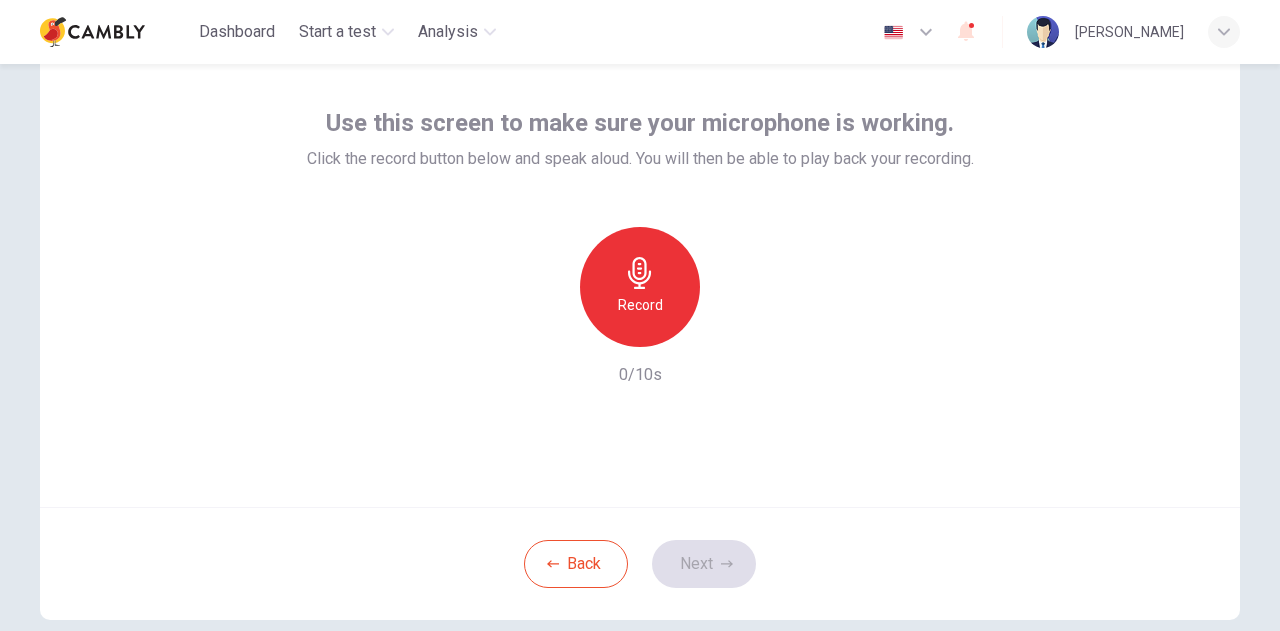 scroll, scrollTop: 2, scrollLeft: 0, axis: vertical 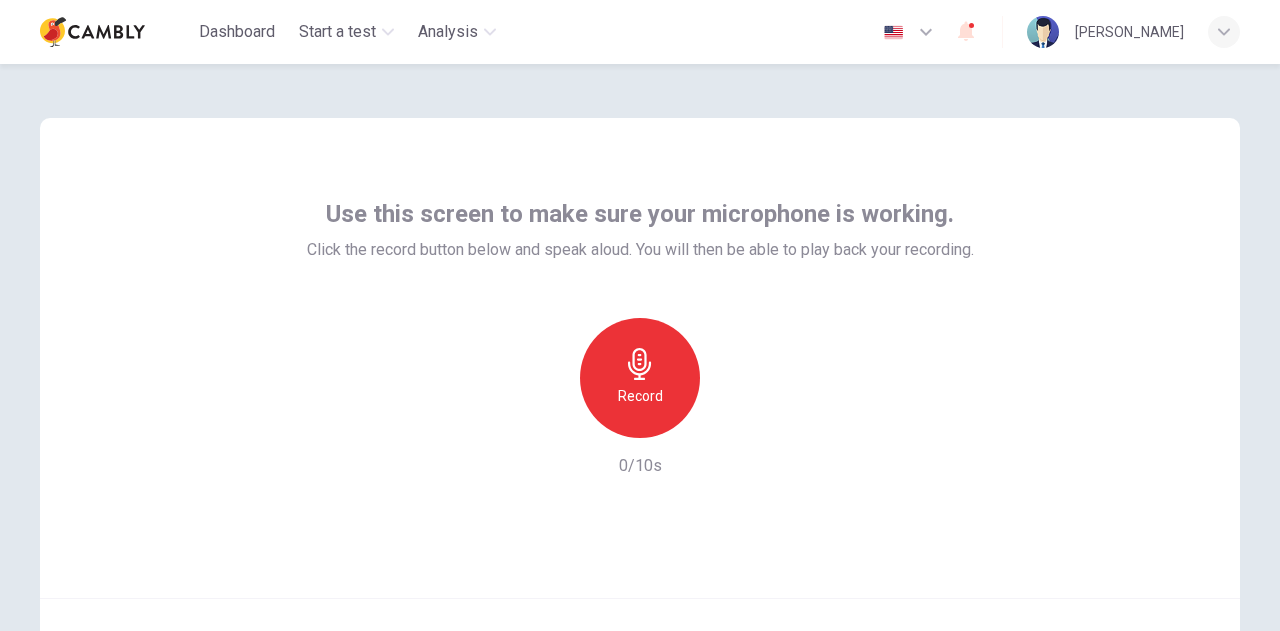 click on "Record" at bounding box center (640, 378) 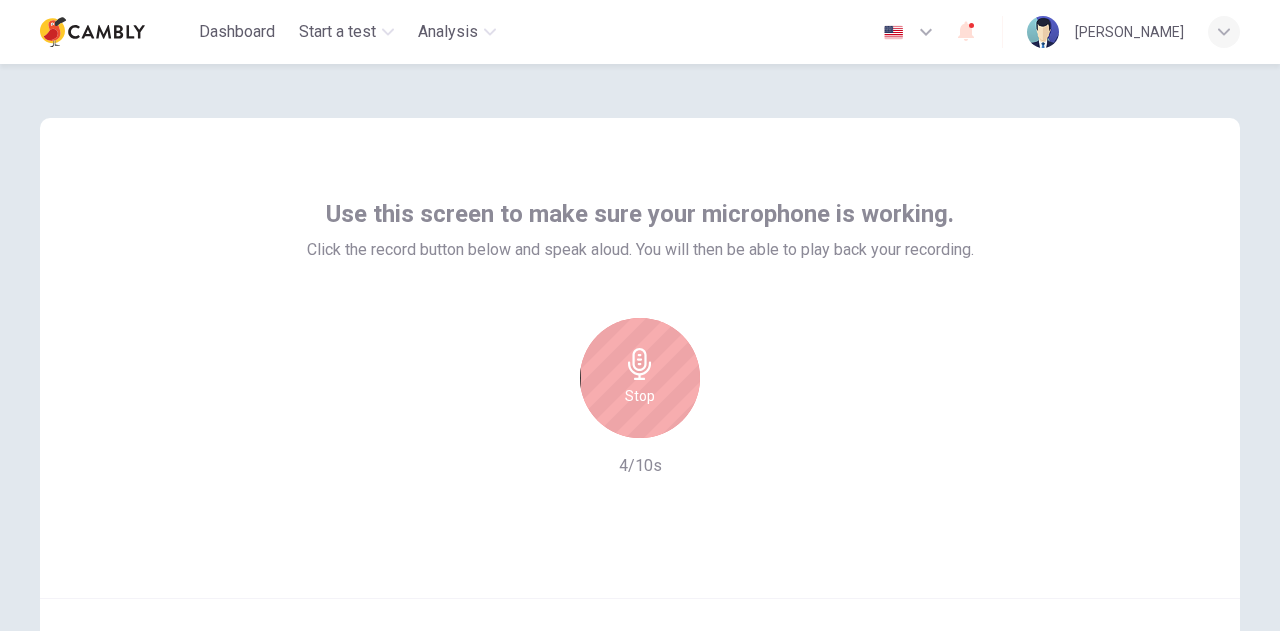 click 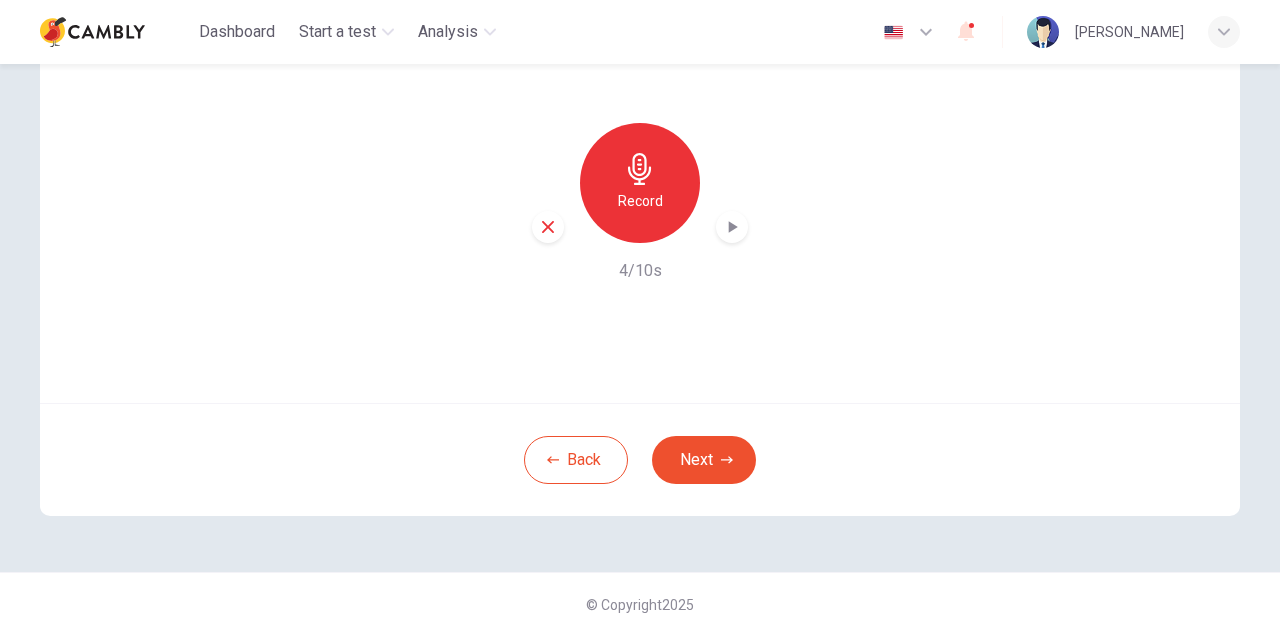 scroll, scrollTop: 202, scrollLeft: 0, axis: vertical 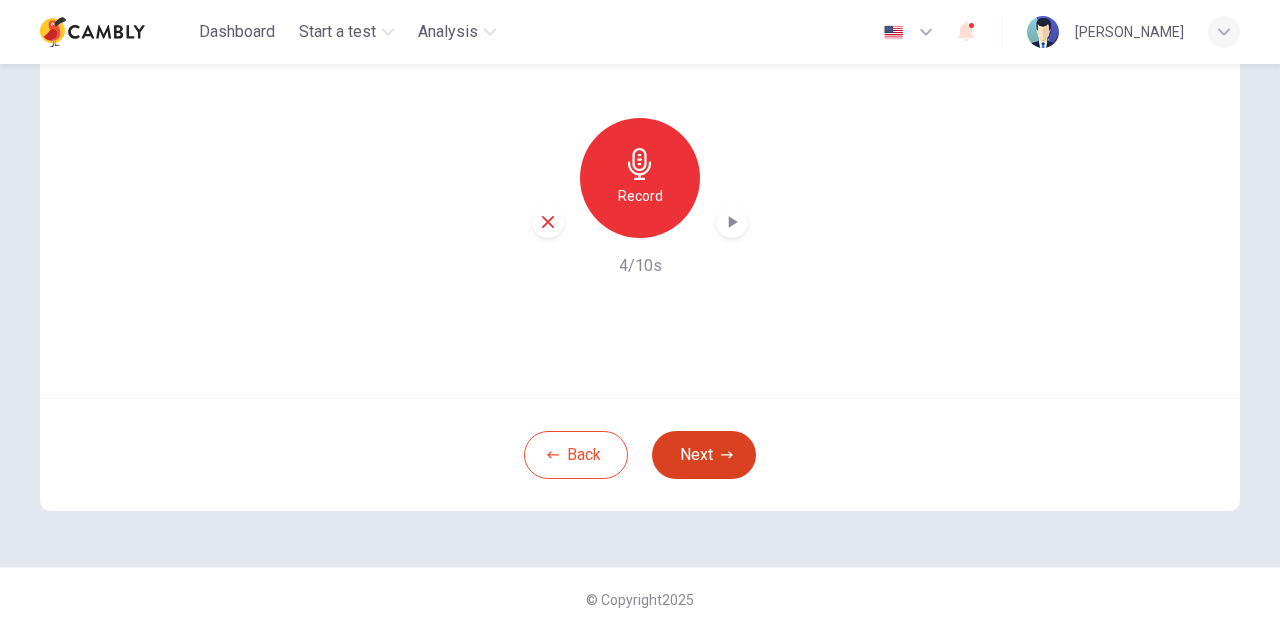 click on "Next" at bounding box center [704, 455] 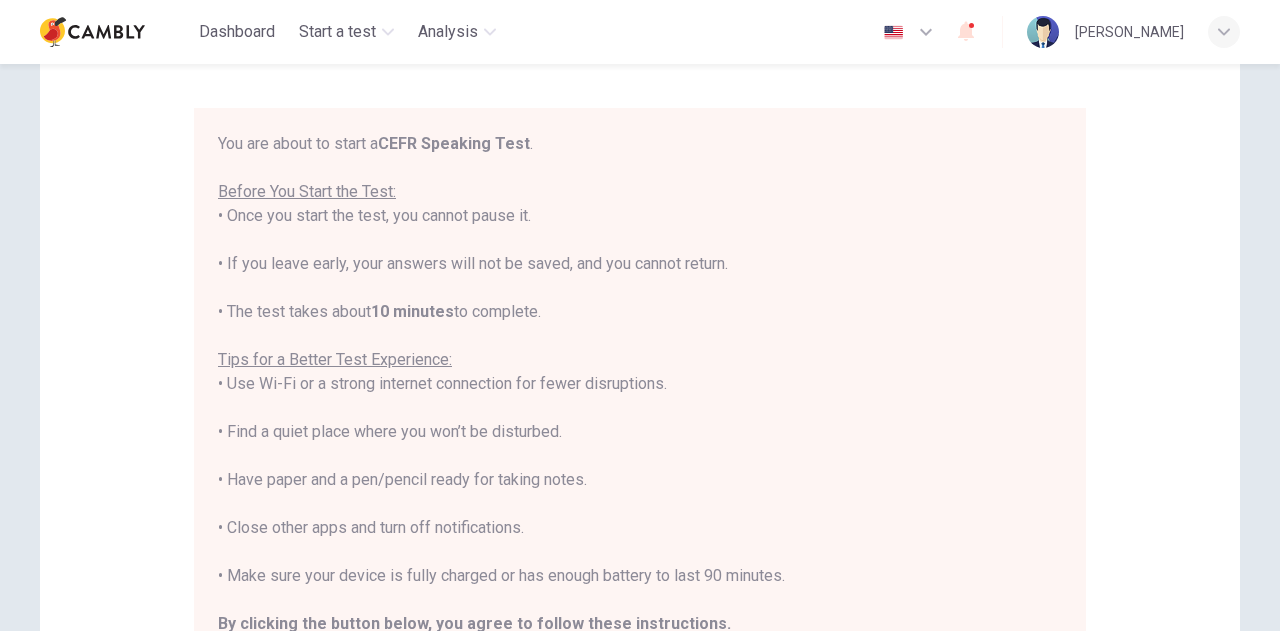scroll, scrollTop: 102, scrollLeft: 0, axis: vertical 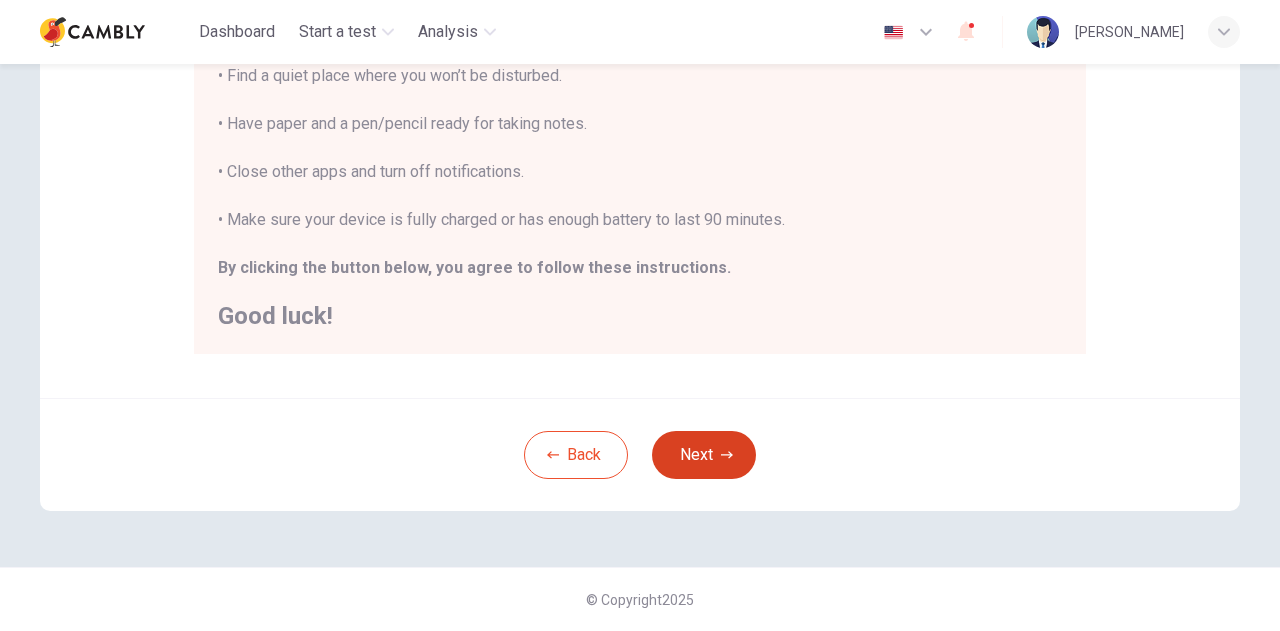 click on "Next" at bounding box center [704, 455] 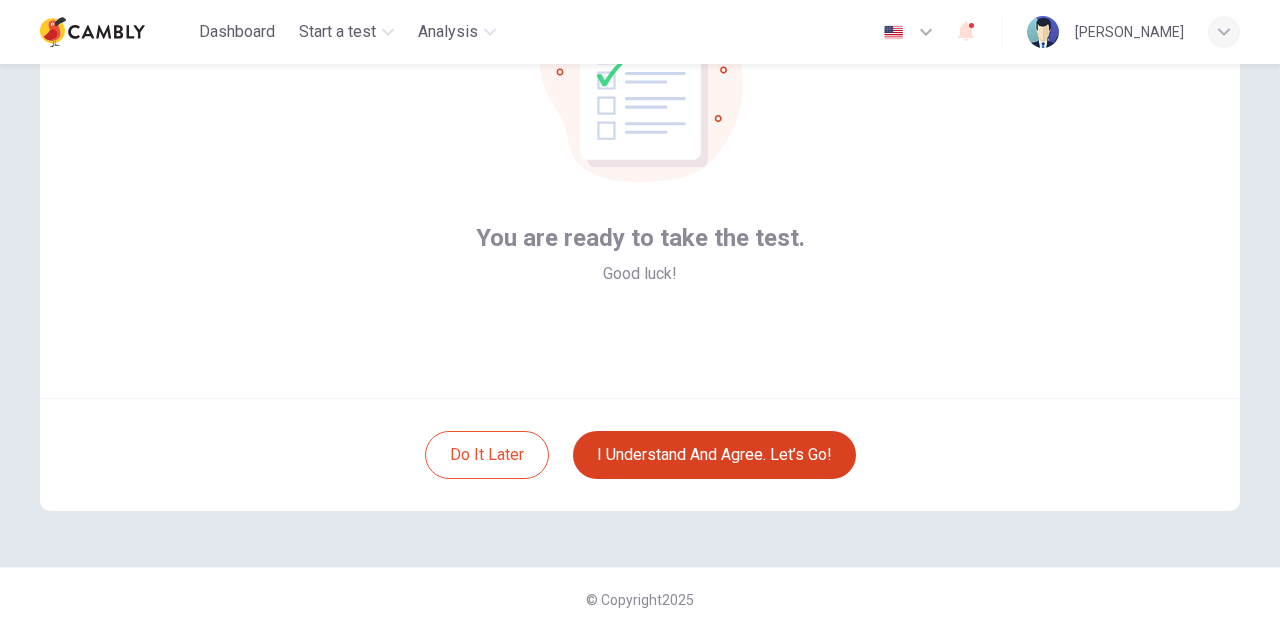 scroll, scrollTop: 202, scrollLeft: 0, axis: vertical 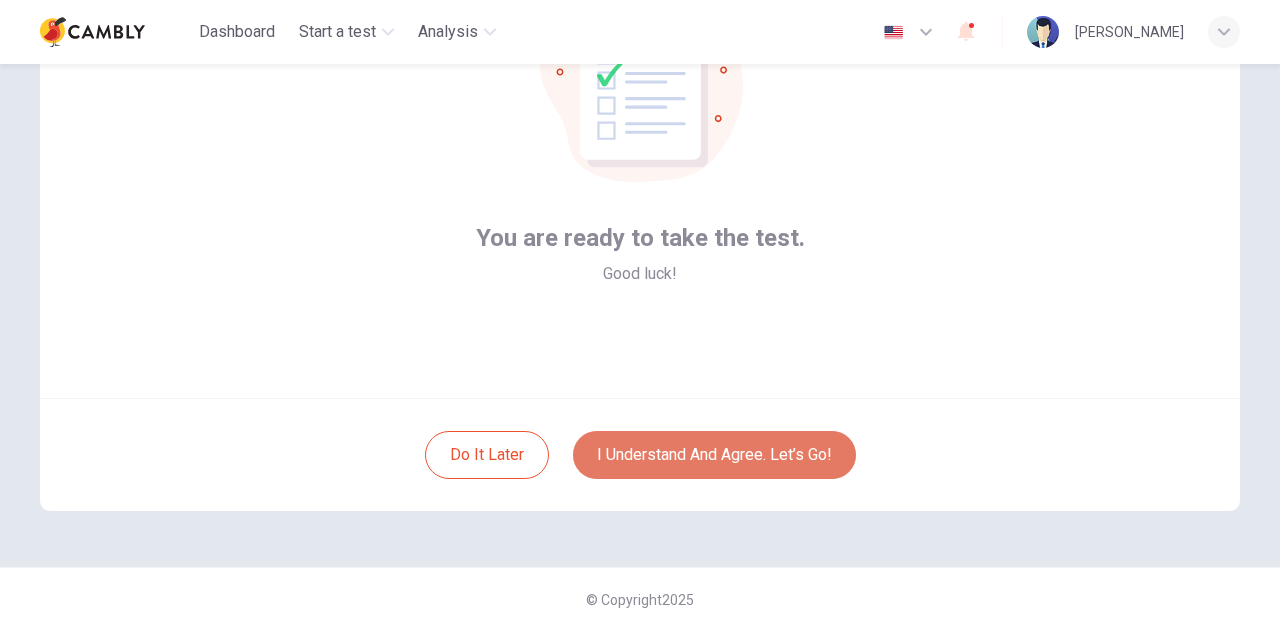 click on "I understand and agree. Let’s go!" at bounding box center (714, 455) 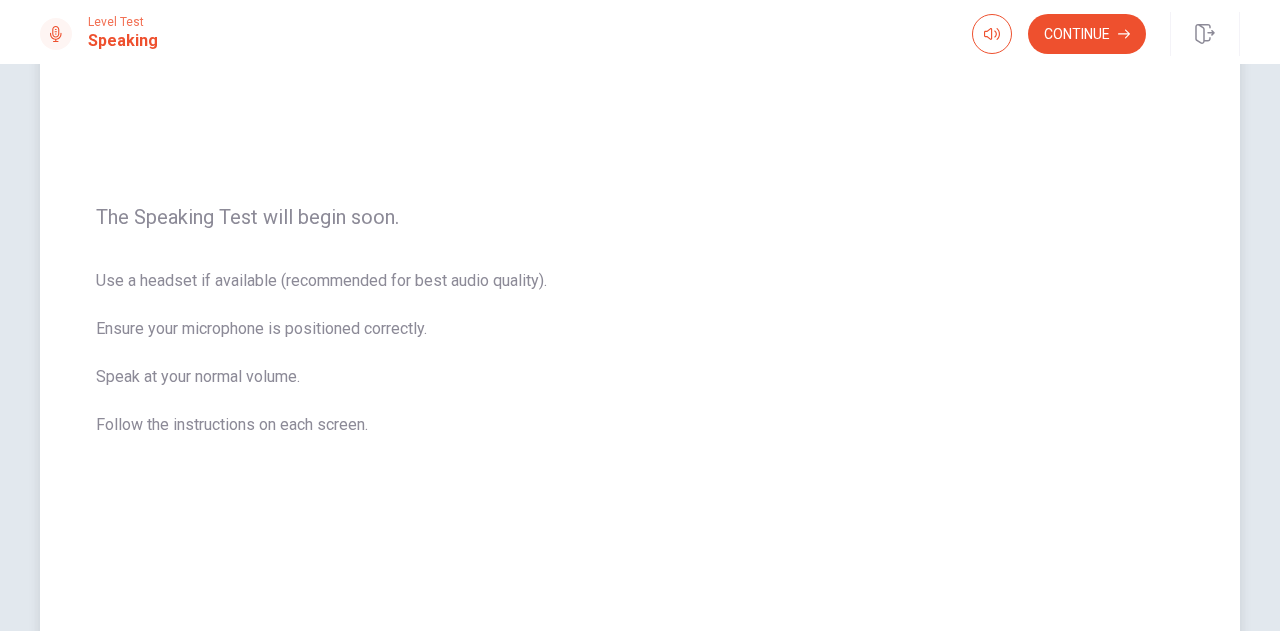scroll, scrollTop: 200, scrollLeft: 0, axis: vertical 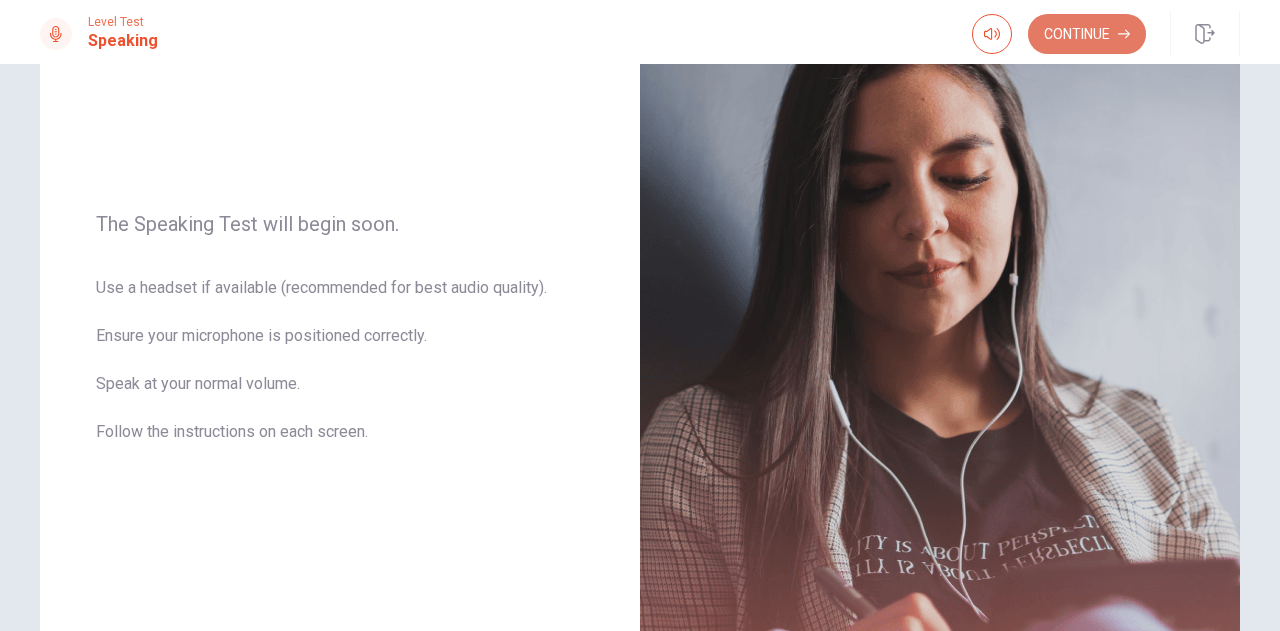click on "Continue" at bounding box center (1087, 34) 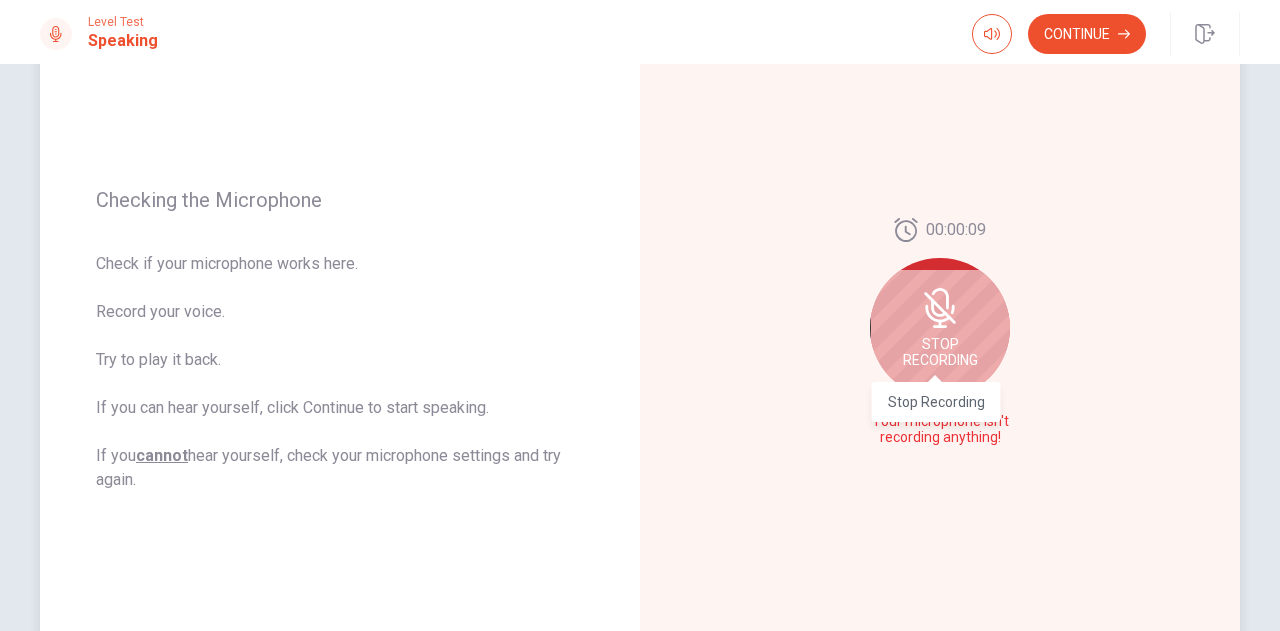 click on "Stop   Recording" at bounding box center [940, 352] 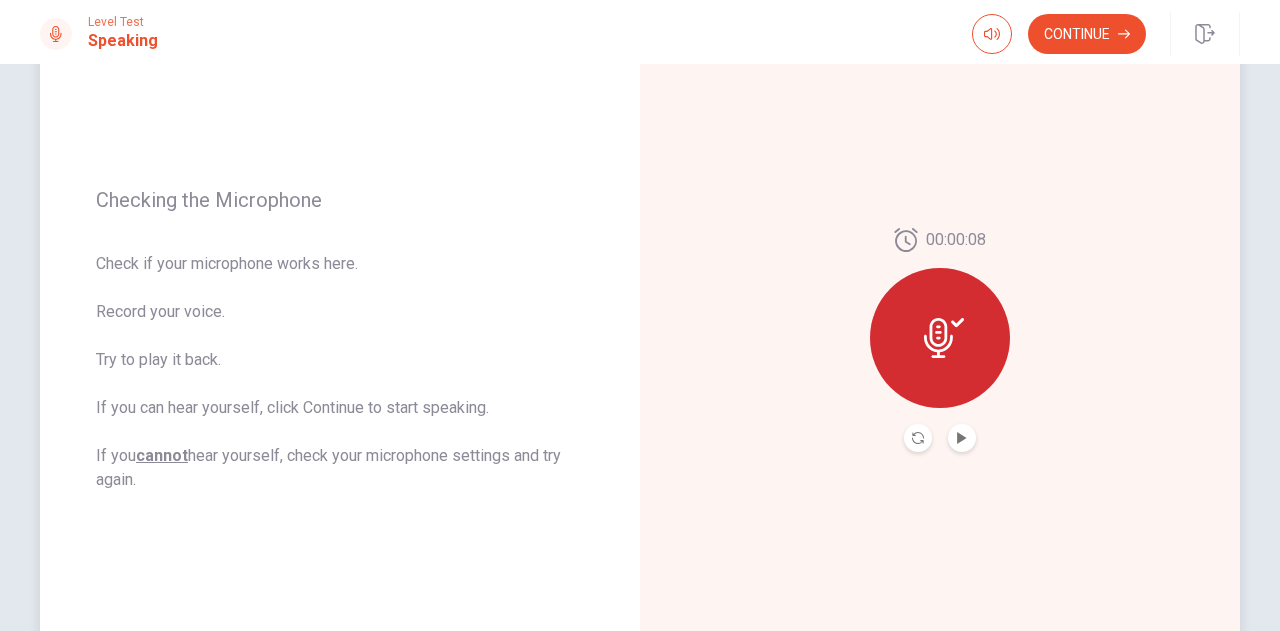 click 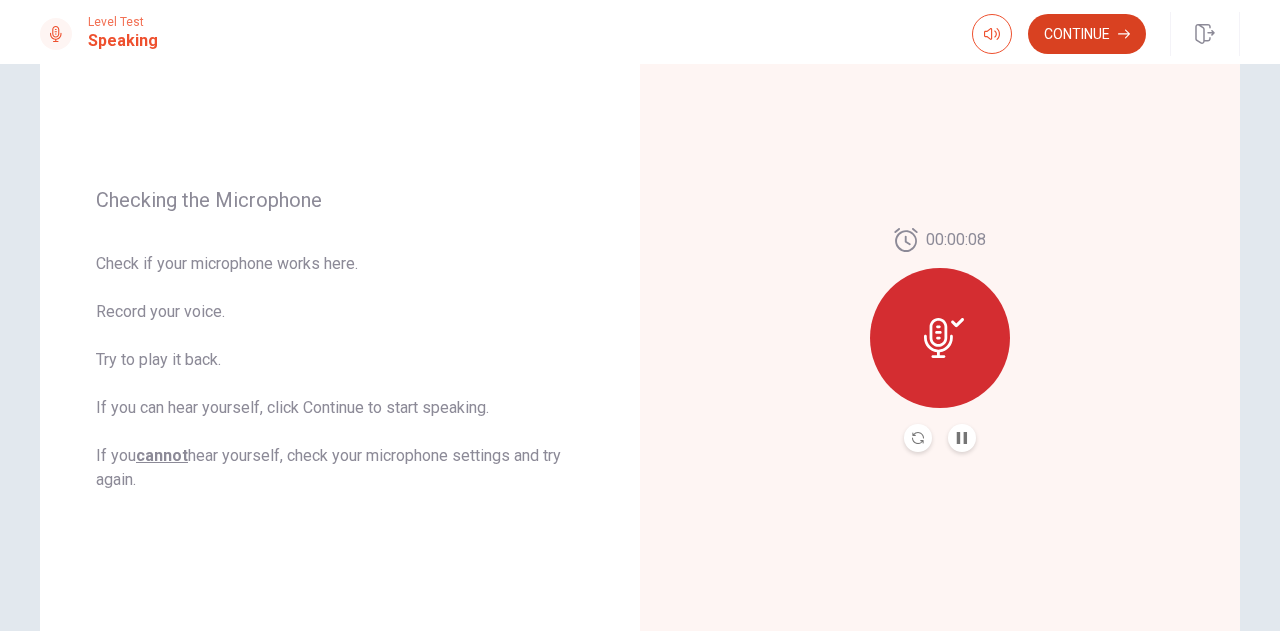 click on "Continue" at bounding box center (1087, 34) 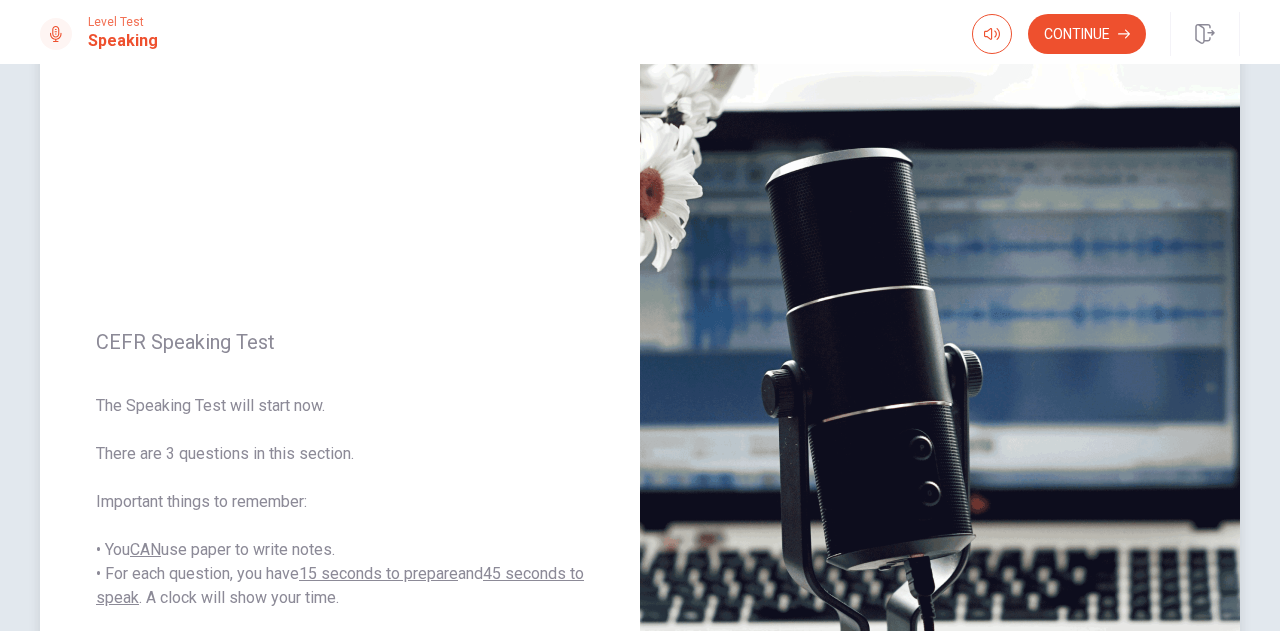 scroll, scrollTop: 49, scrollLeft: 0, axis: vertical 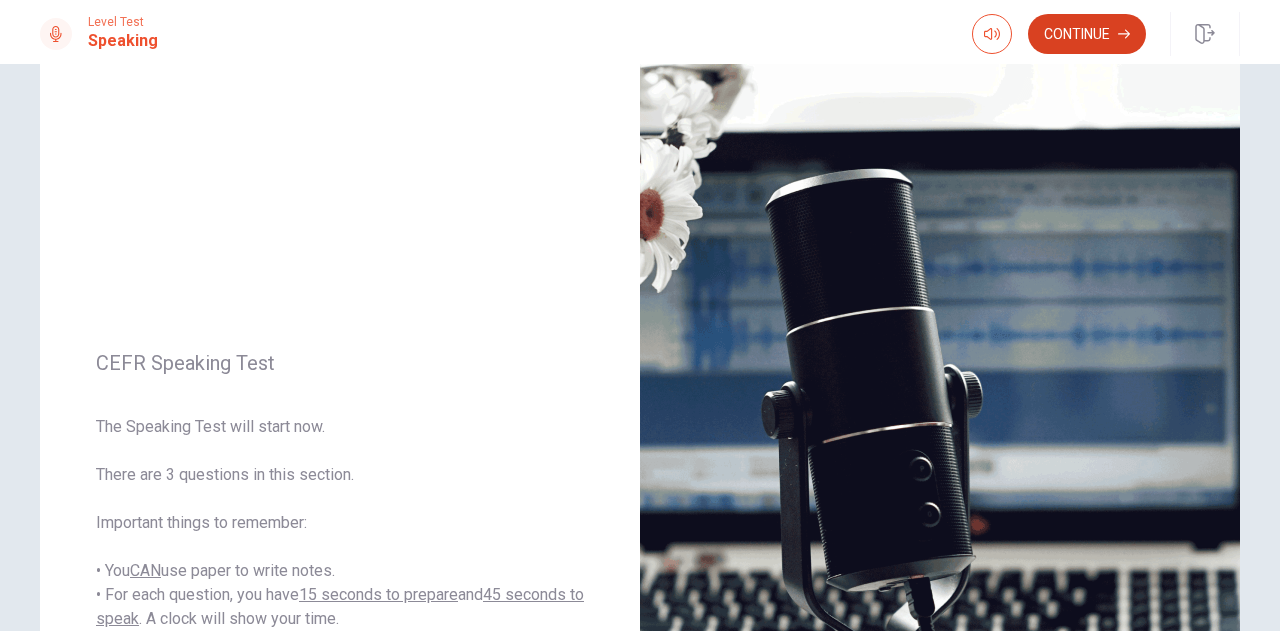 click on "Continue" at bounding box center [1087, 34] 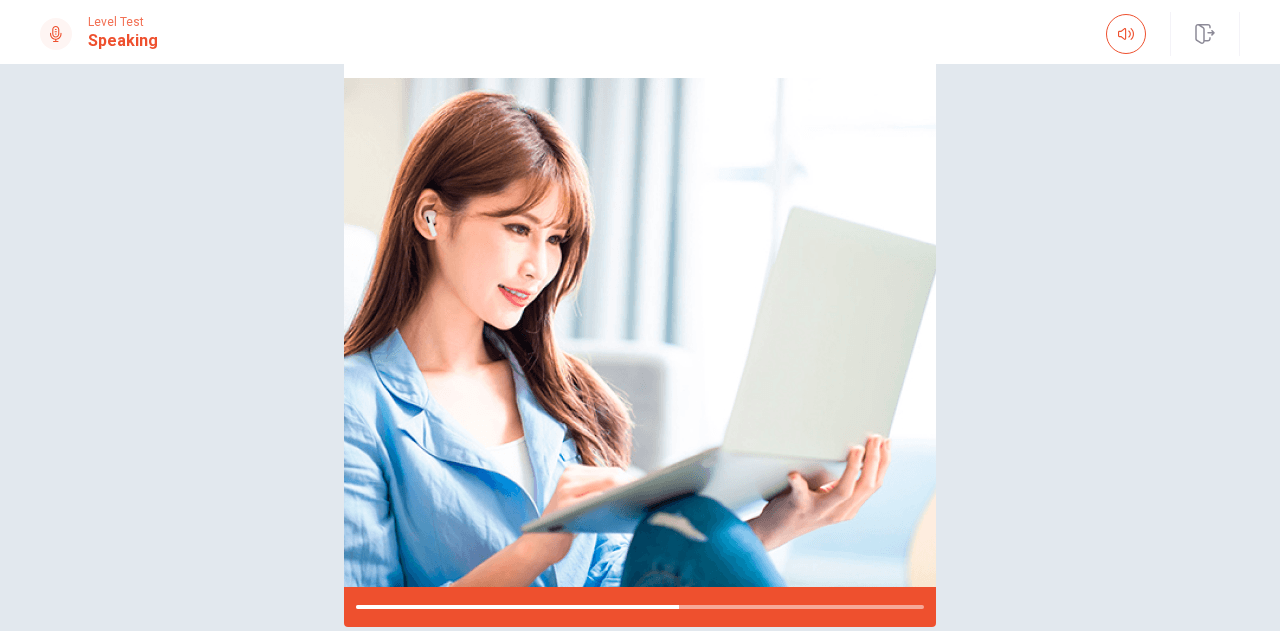 scroll, scrollTop: 146, scrollLeft: 0, axis: vertical 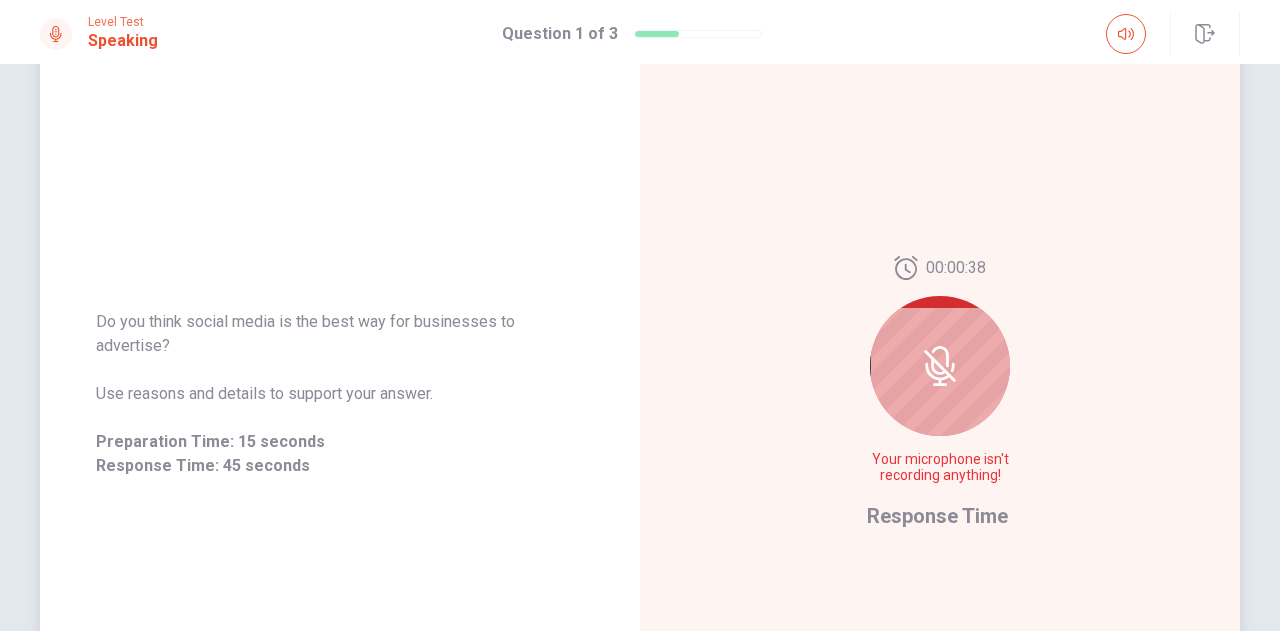 click 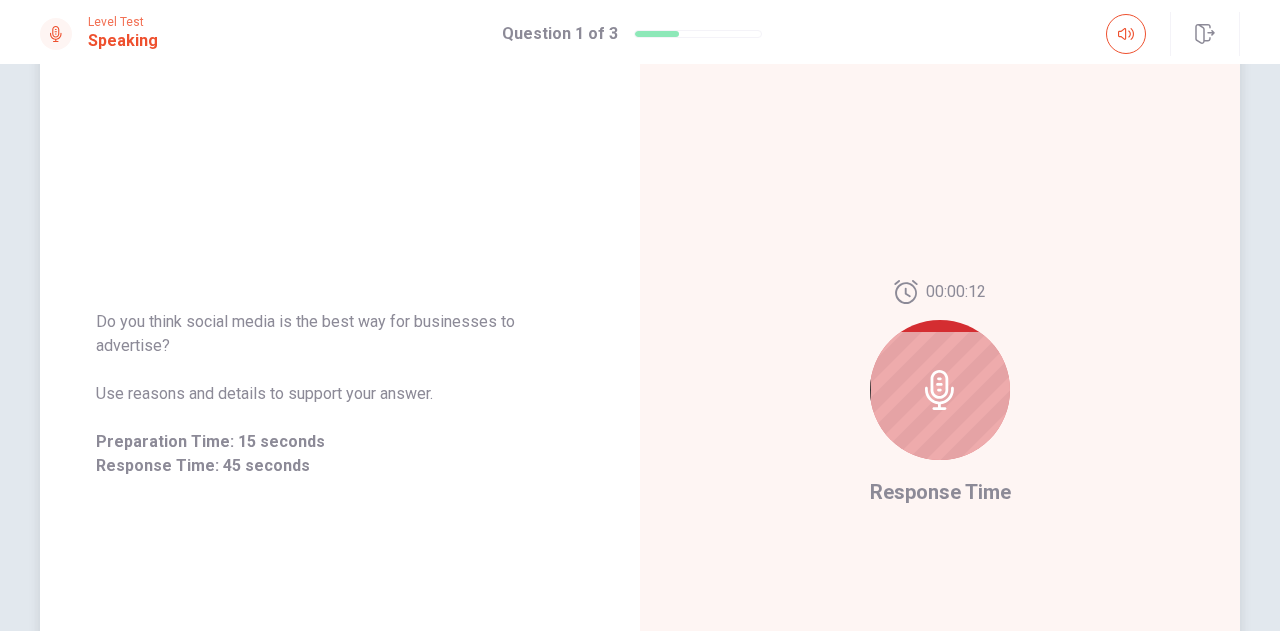 click 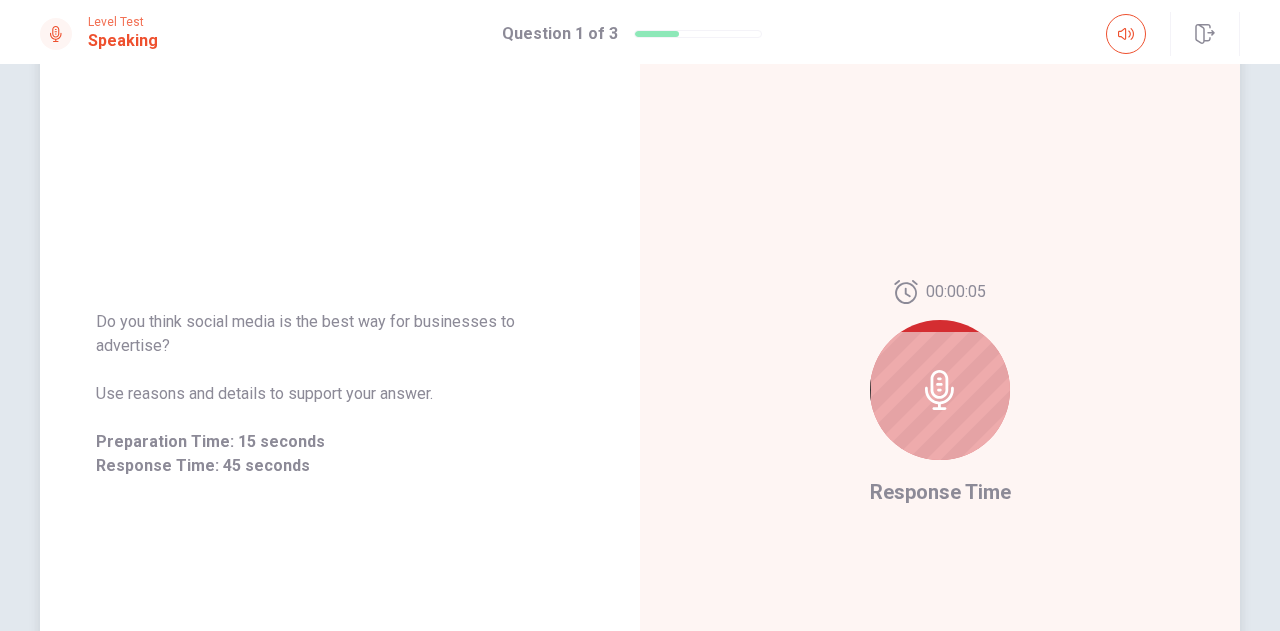 scroll, scrollTop: 146, scrollLeft: 0, axis: vertical 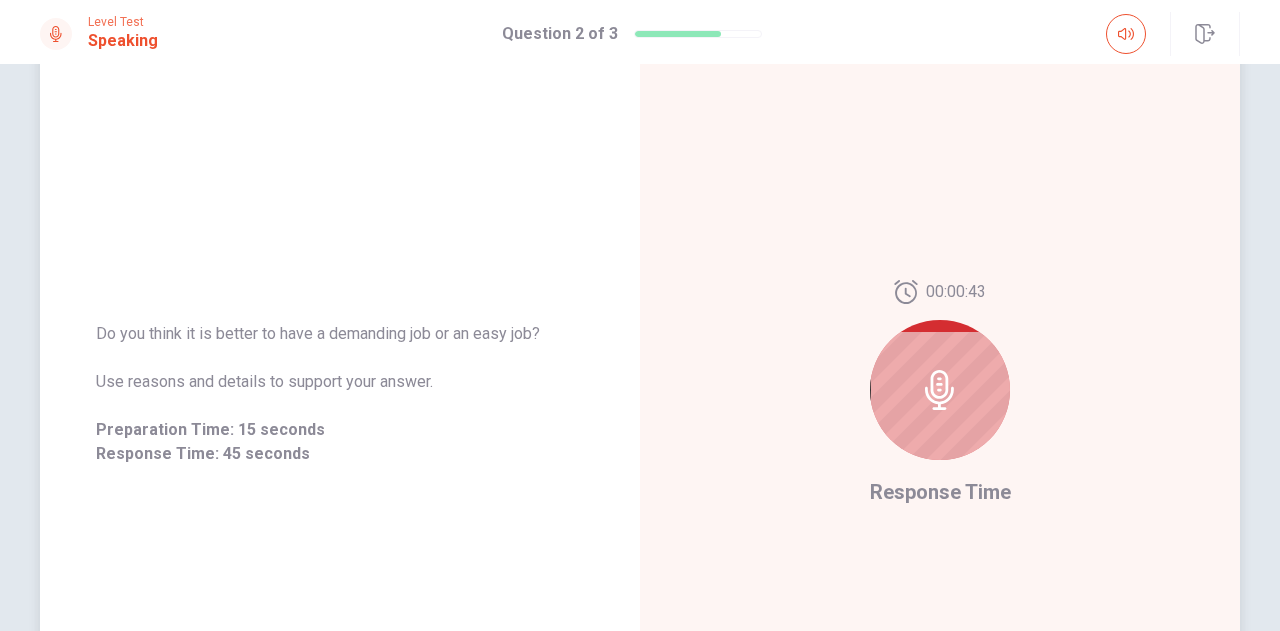 click 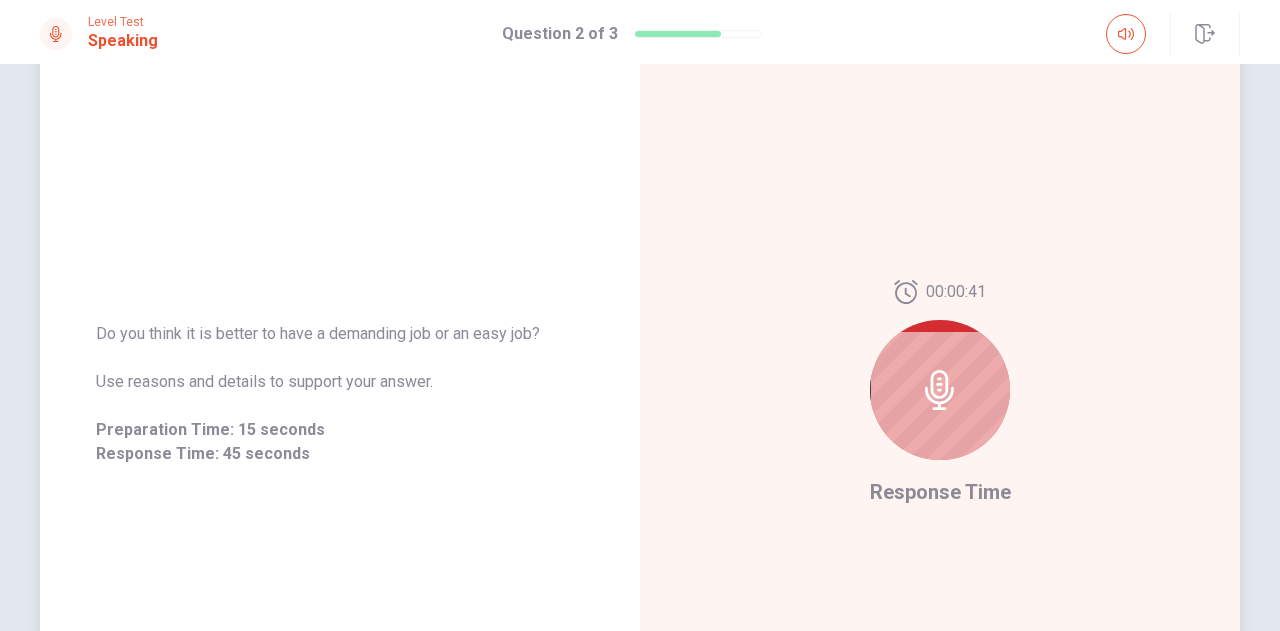 click 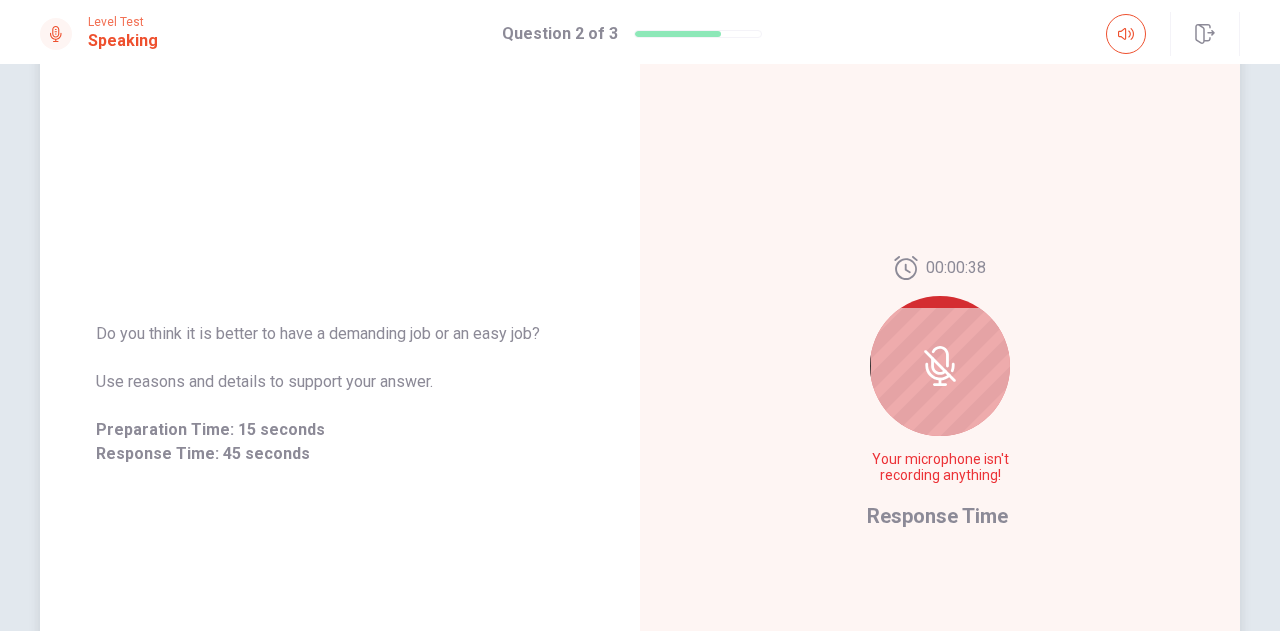 click 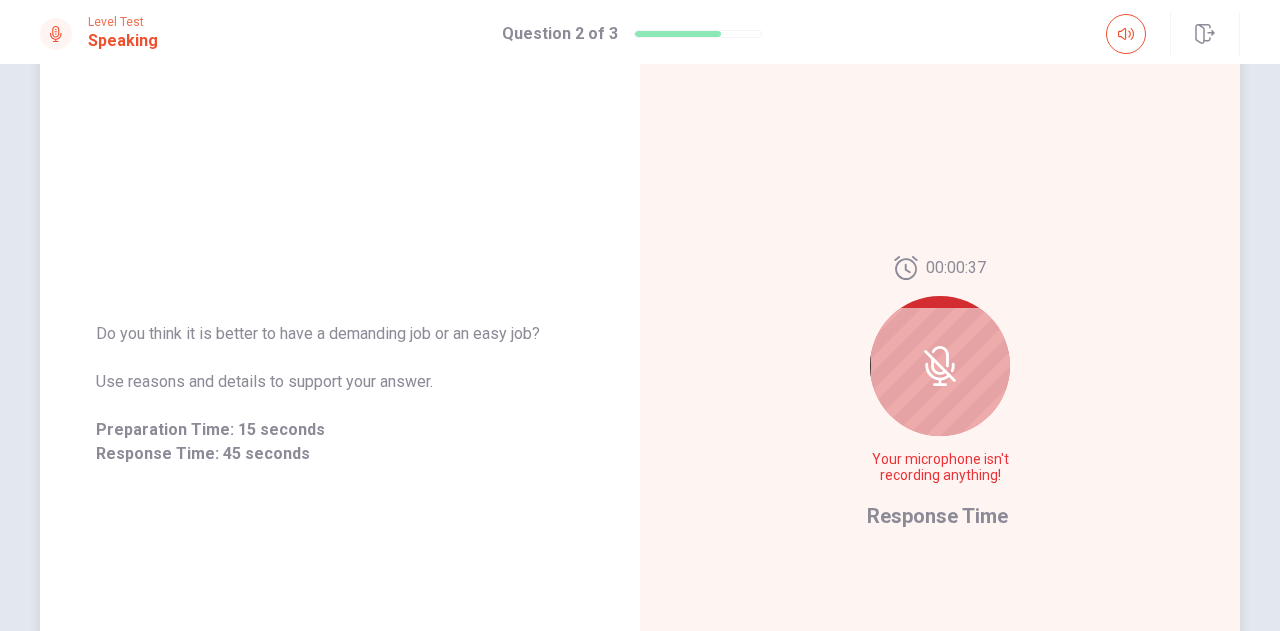 click 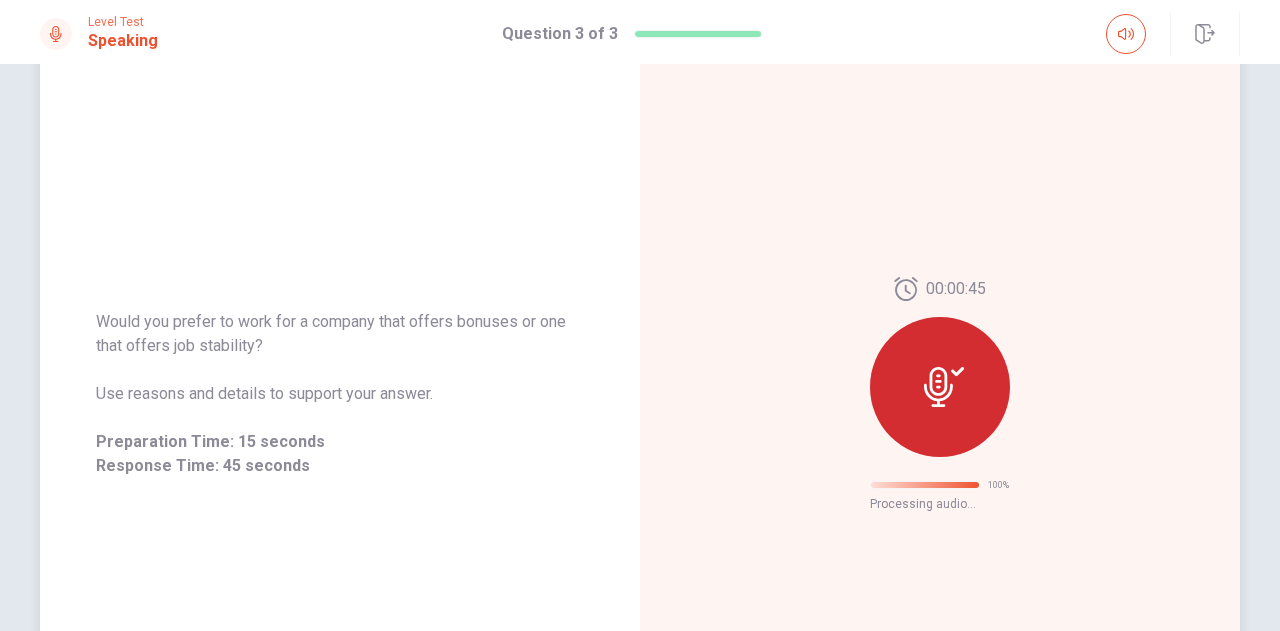 scroll, scrollTop: 97, scrollLeft: 0, axis: vertical 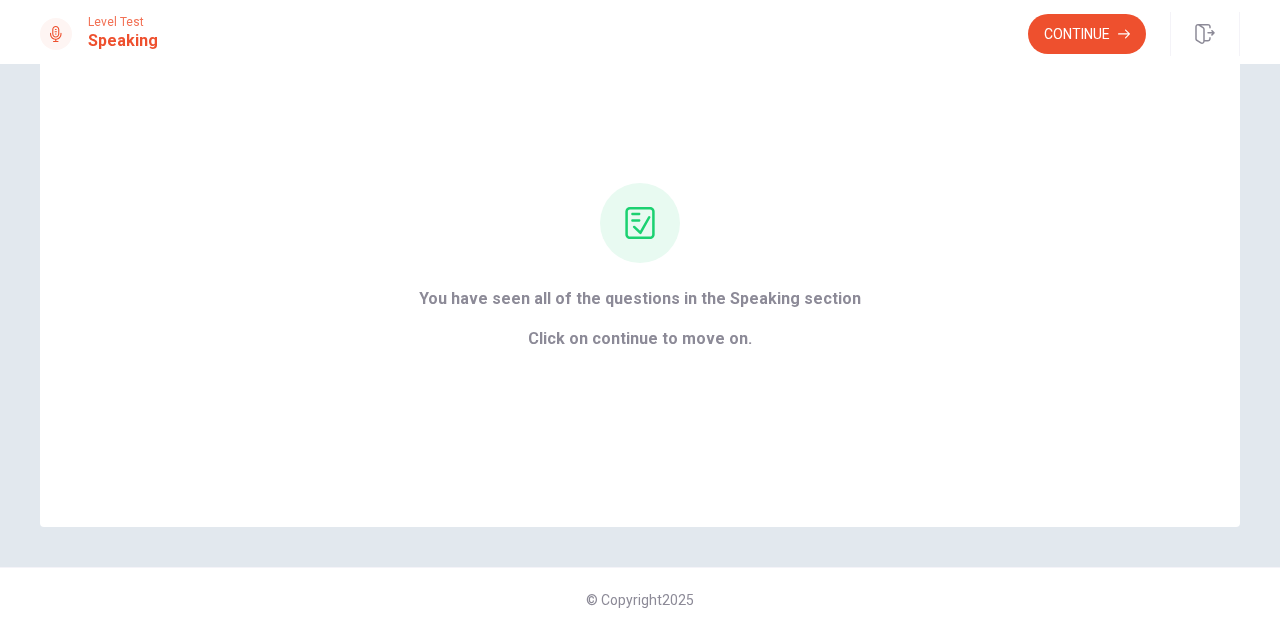 click on "Continue" at bounding box center (1087, 34) 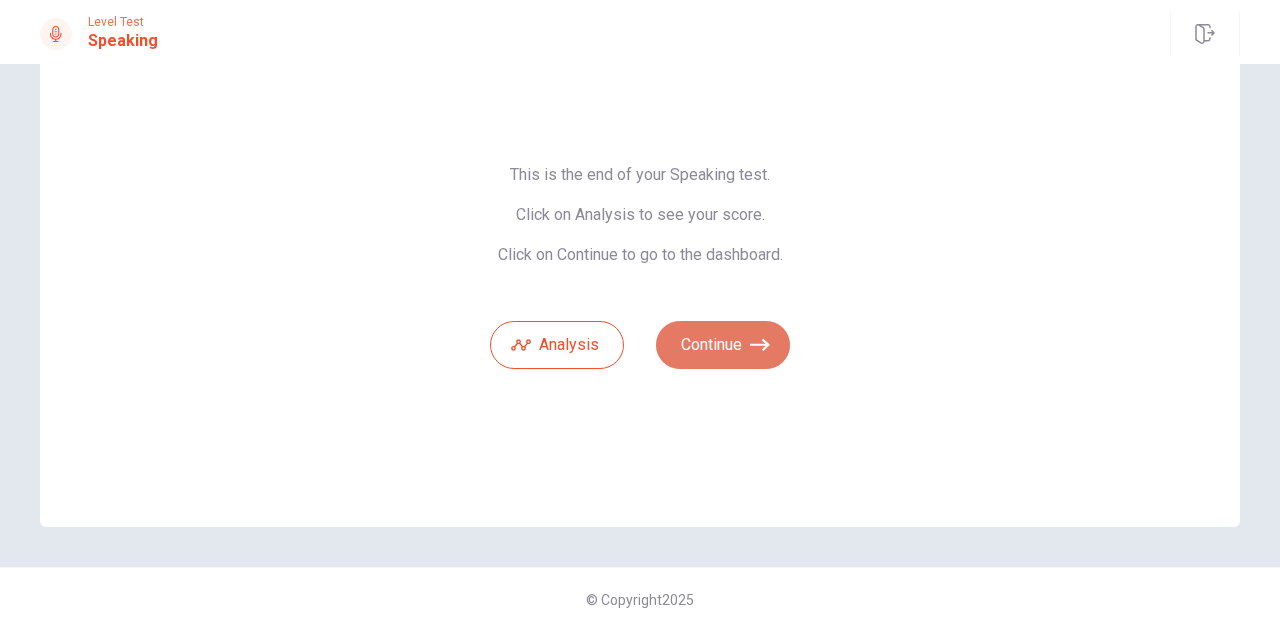 click on "Continue" at bounding box center [723, 345] 